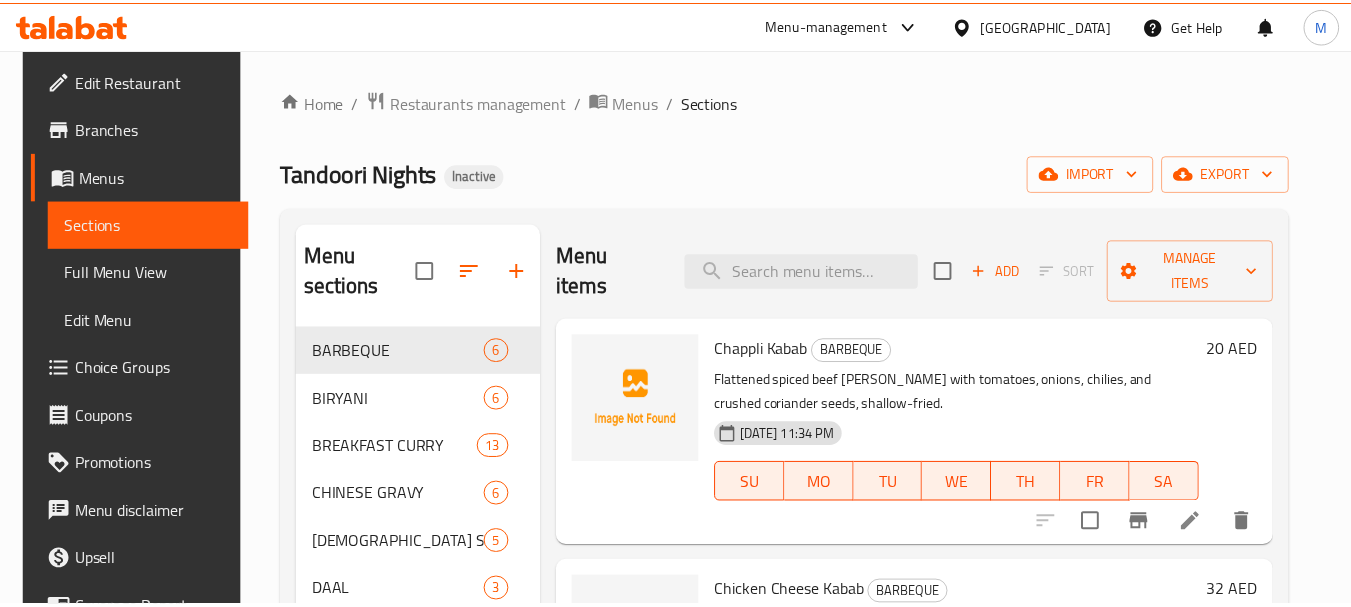 scroll, scrollTop: 0, scrollLeft: 0, axis: both 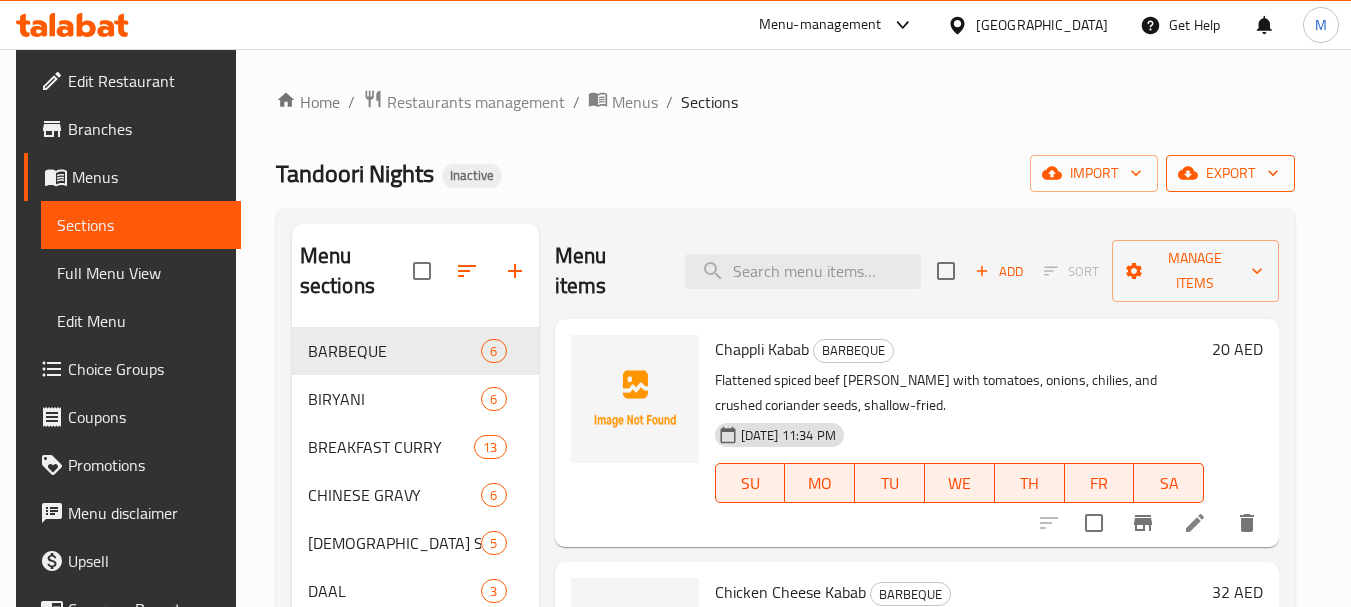 click on "export" at bounding box center (1230, 173) 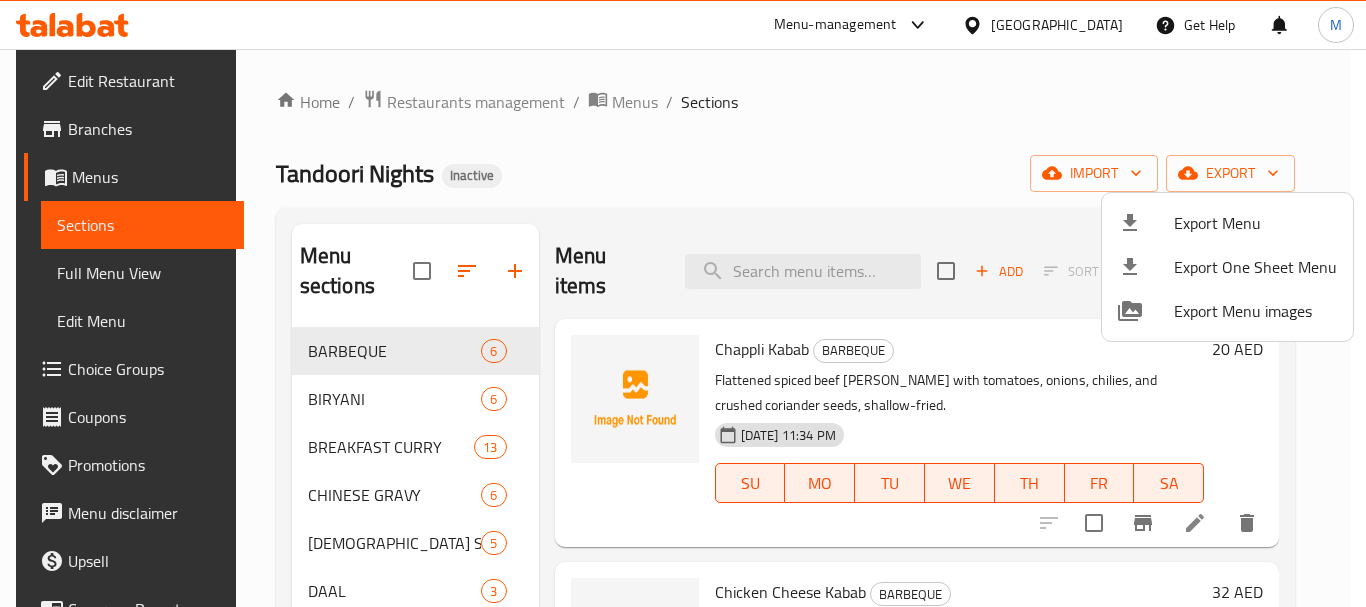 click on "Export Menu" at bounding box center [1227, 223] 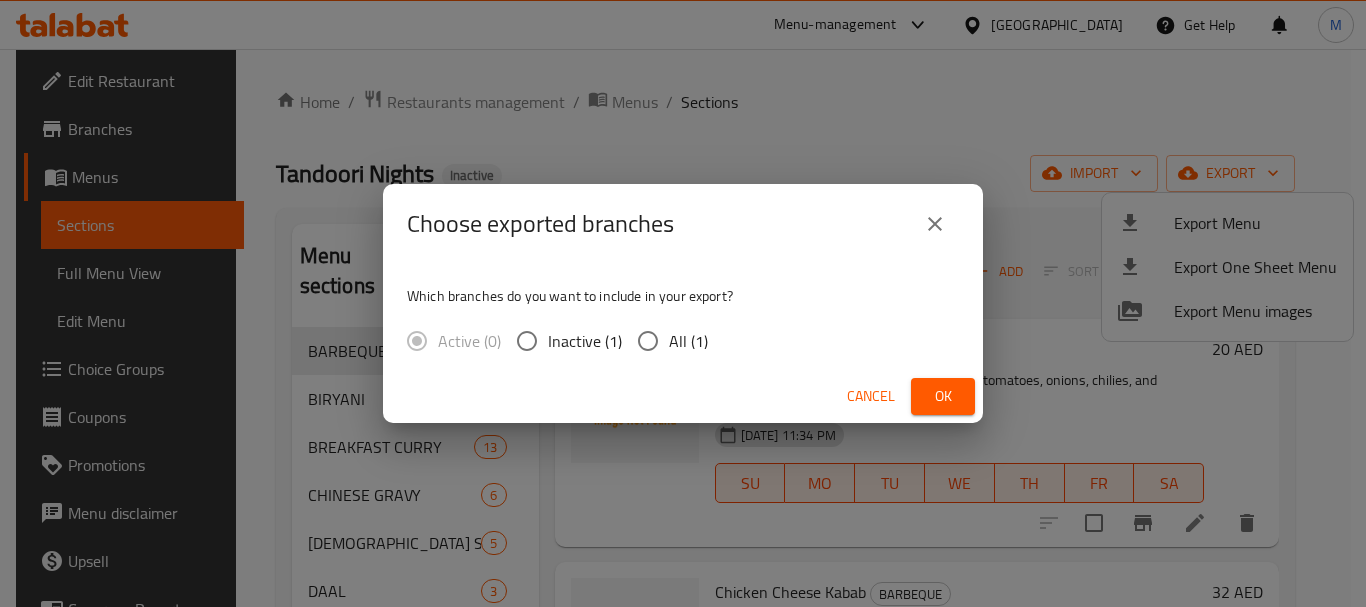 click on "All (1)" at bounding box center (688, 341) 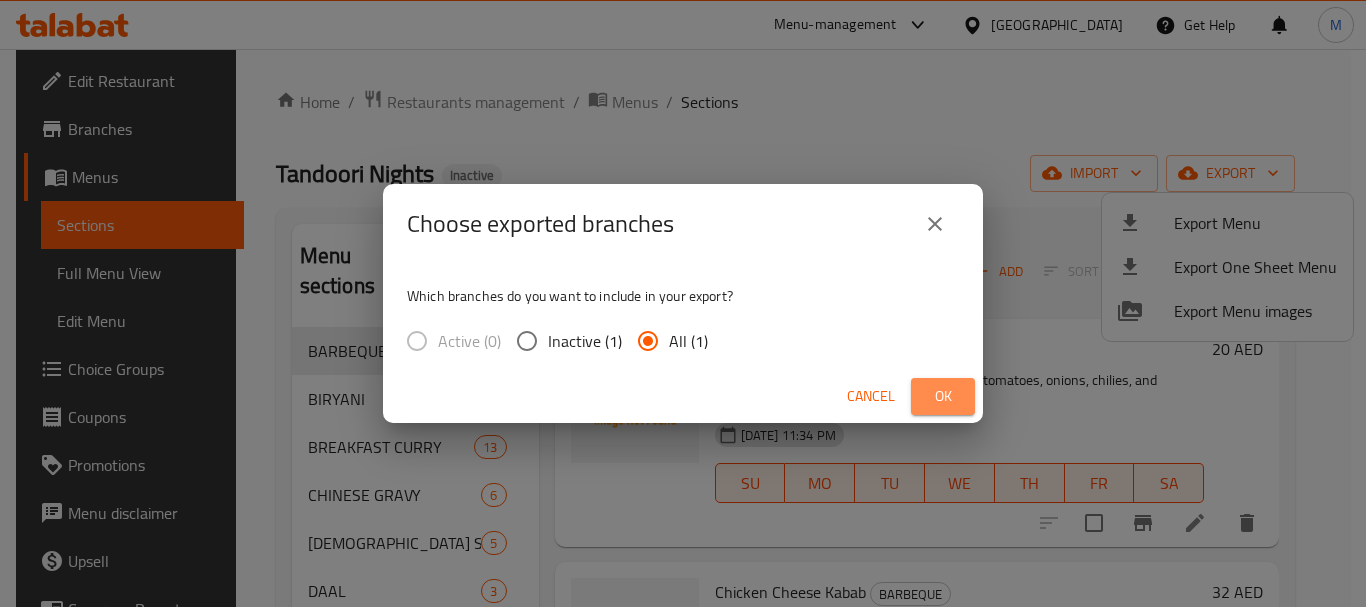 click on "Ok" at bounding box center [943, 396] 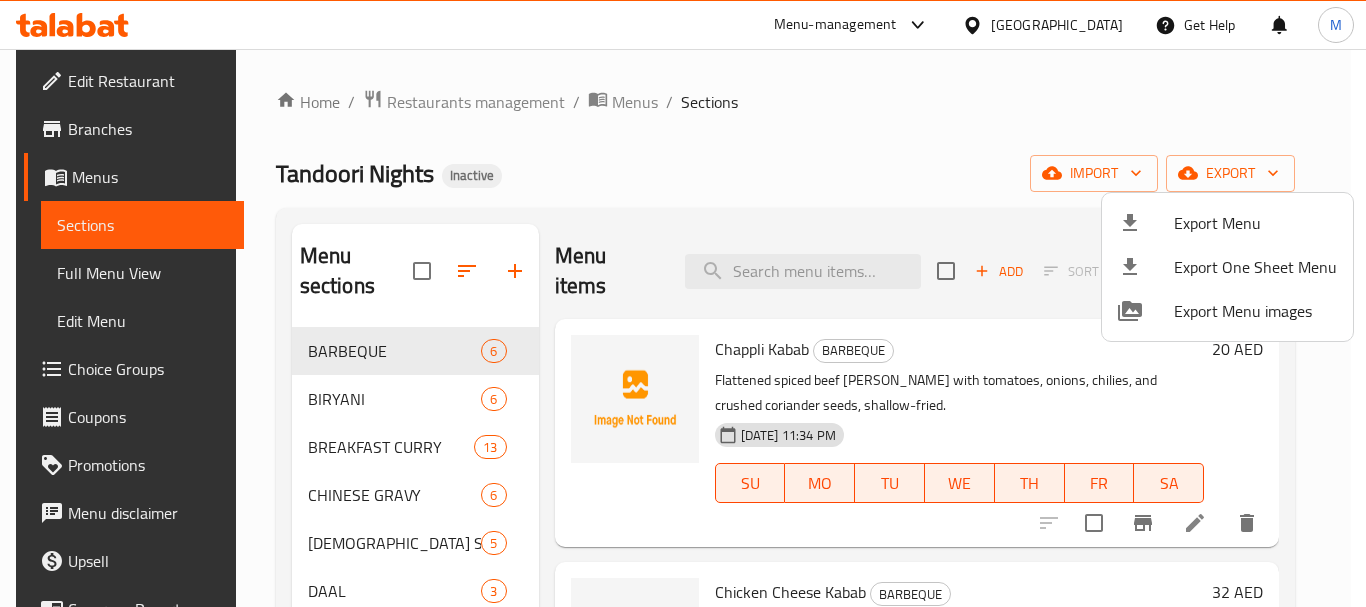 click at bounding box center [683, 303] 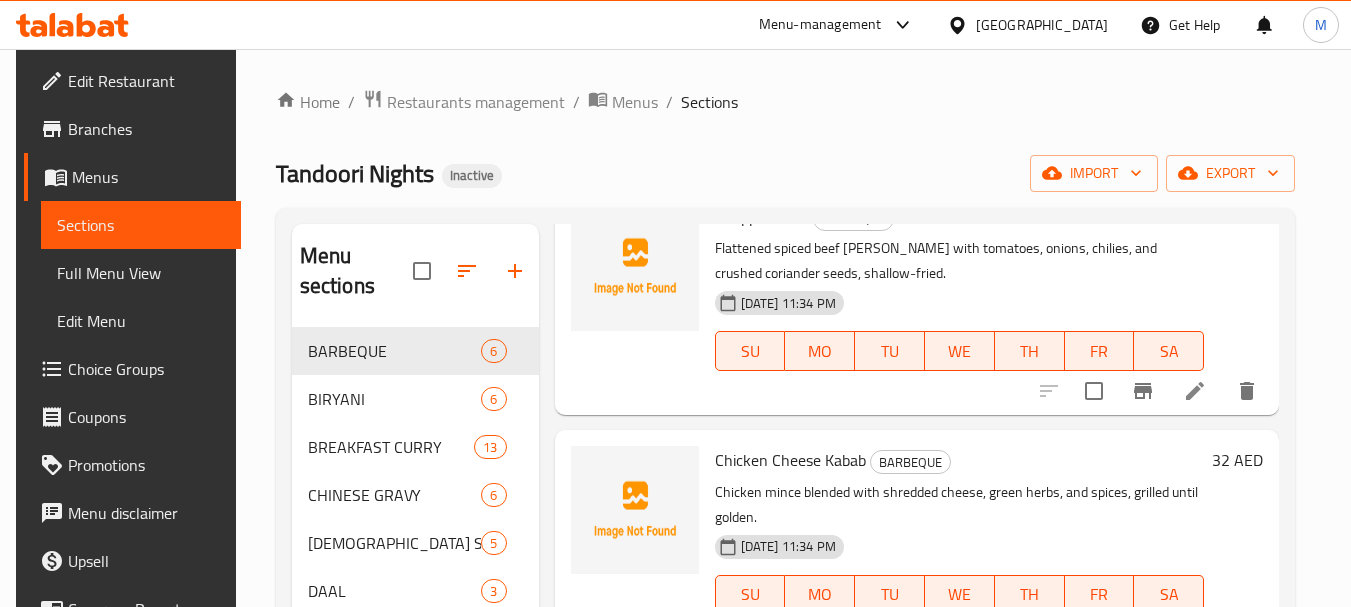 scroll, scrollTop: 300, scrollLeft: 0, axis: vertical 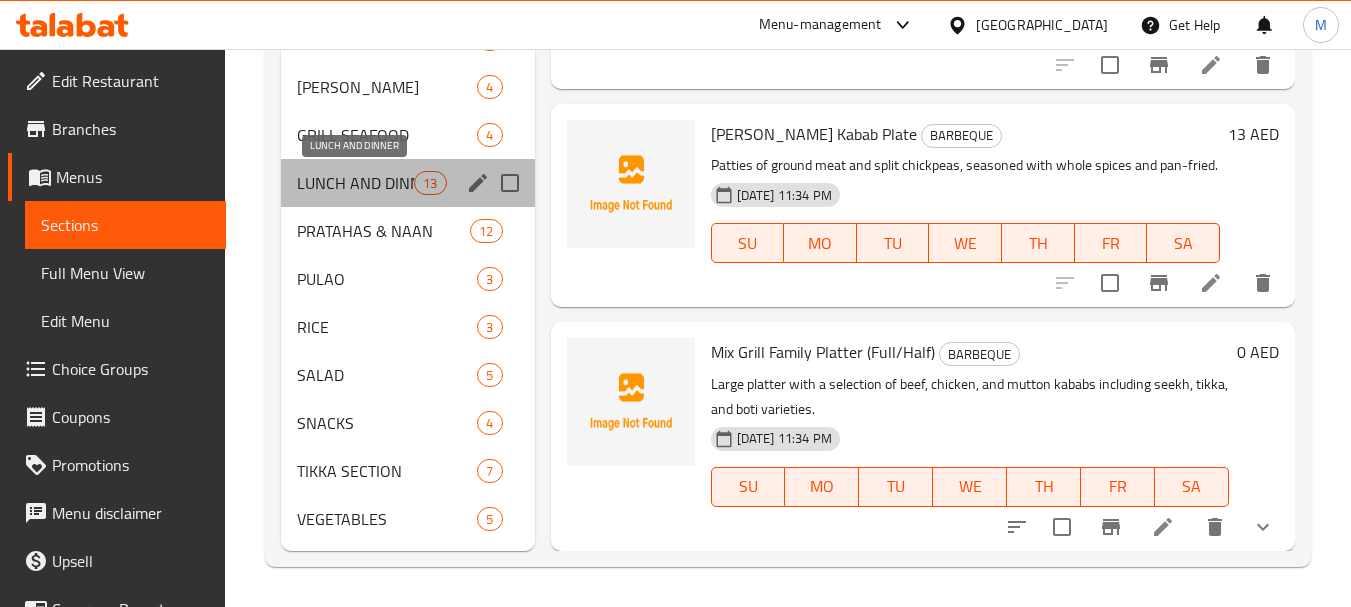 click on "LUNCH AND DINNER" at bounding box center (355, 183) 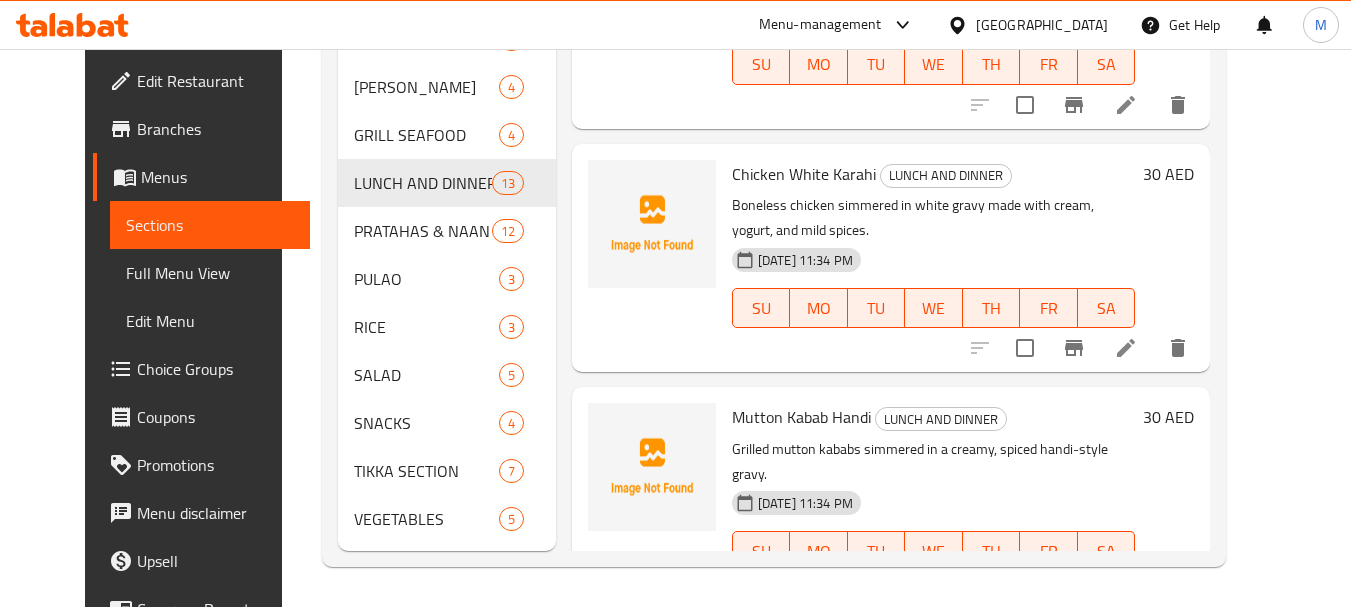 scroll, scrollTop: 1089, scrollLeft: 0, axis: vertical 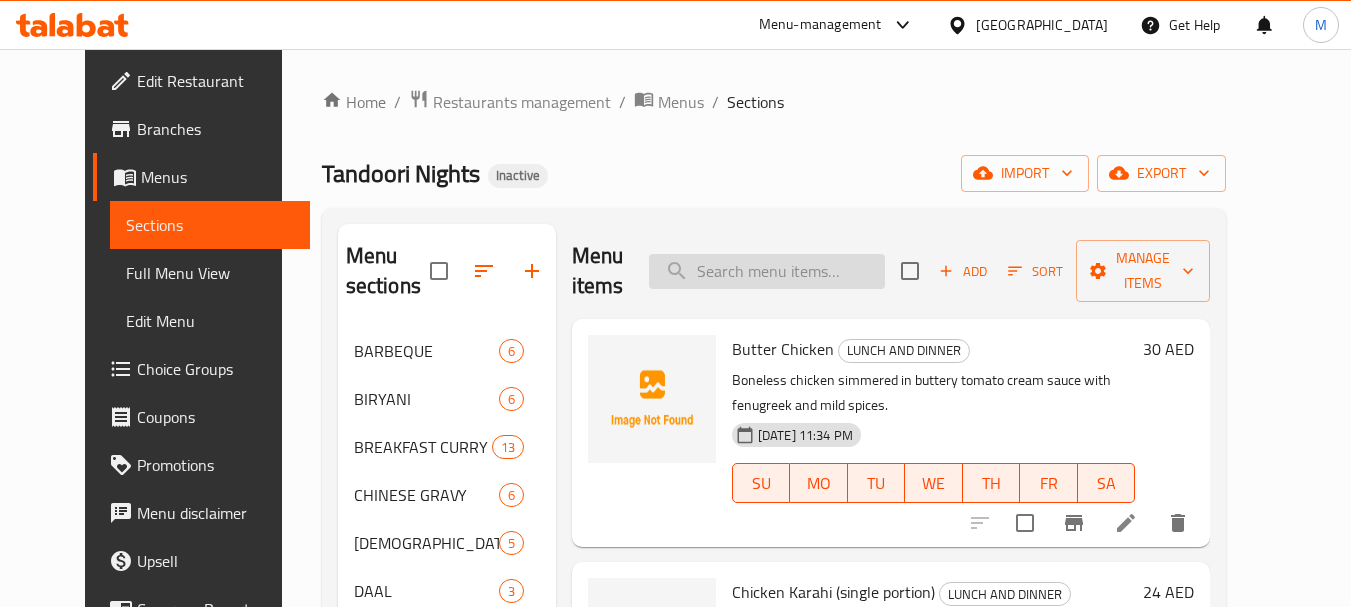 click at bounding box center [767, 271] 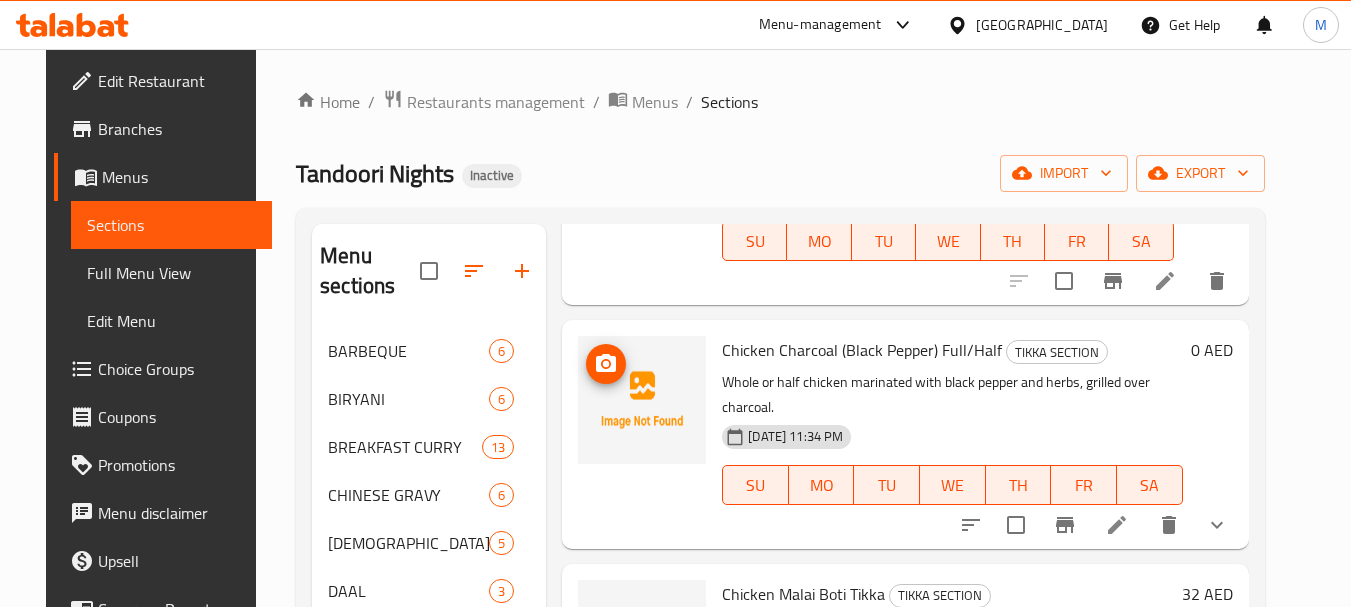 scroll, scrollTop: 3210, scrollLeft: 0, axis: vertical 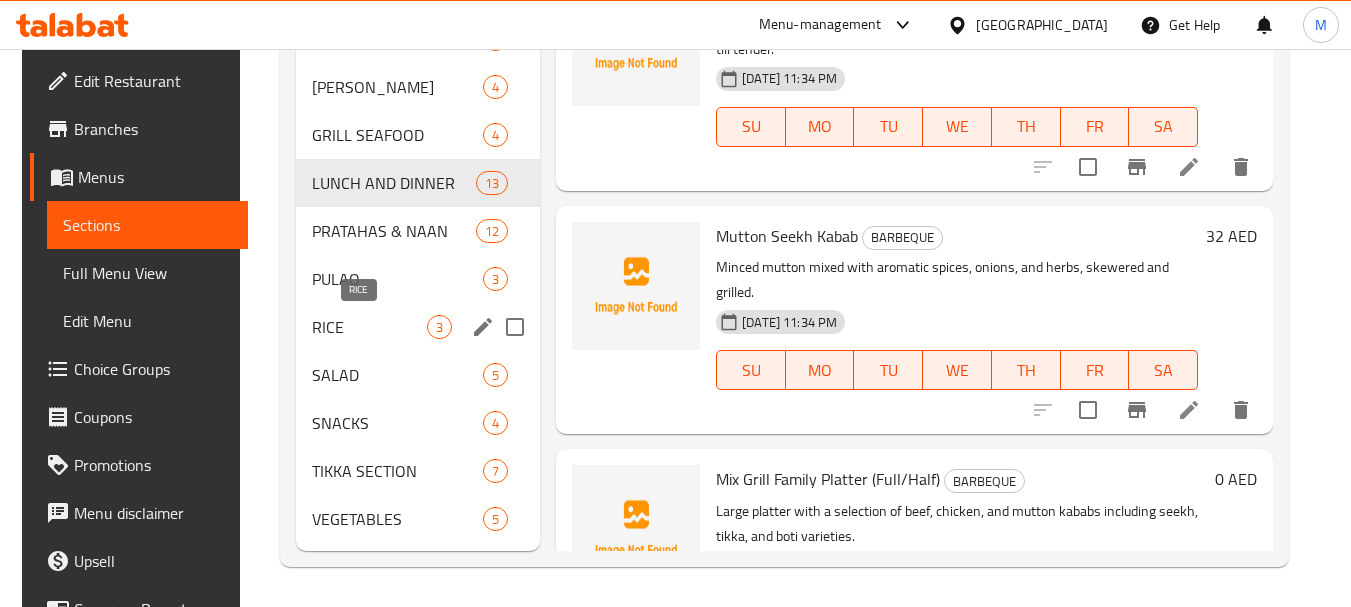 type on "grill" 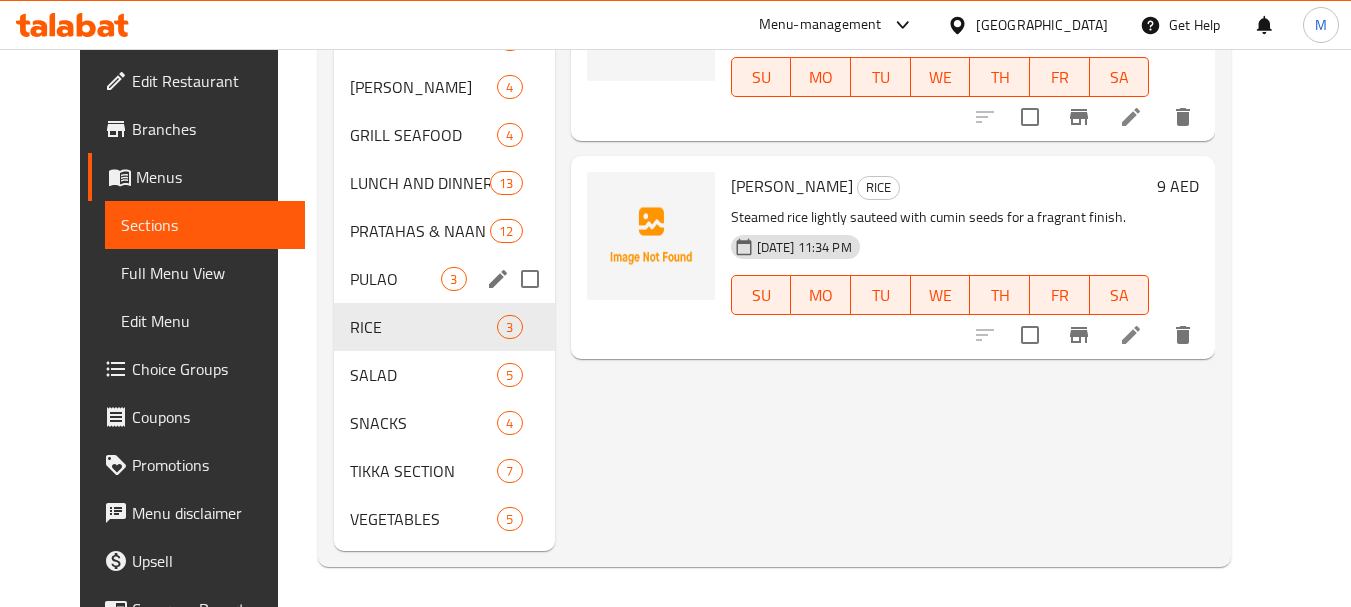 click on "PULAO 3" at bounding box center (444, 279) 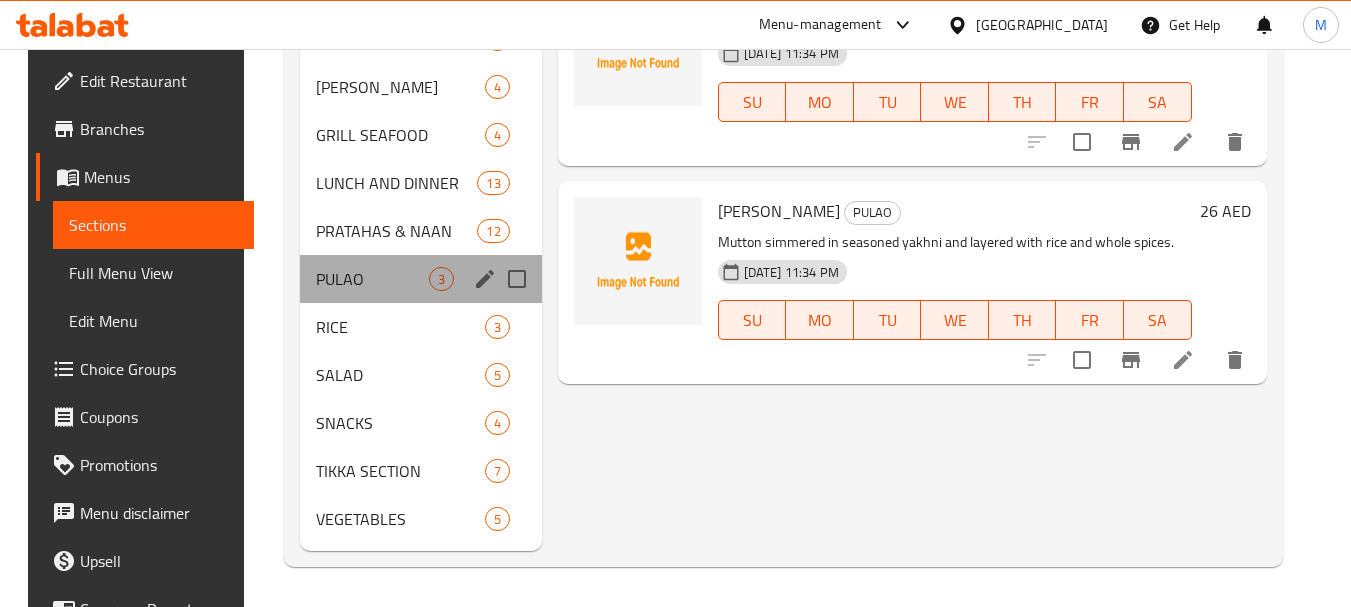 click on "PULAO 3" at bounding box center [421, 279] 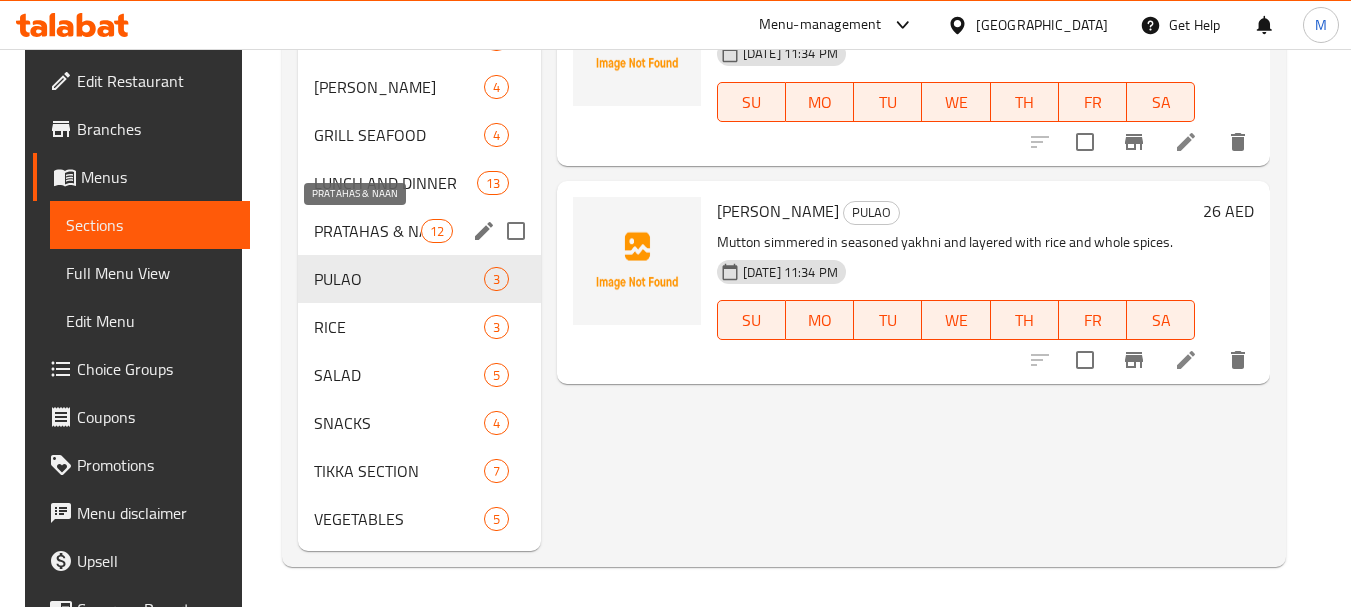 click on "PRATAHAS & NAAN 12" at bounding box center [419, 231] 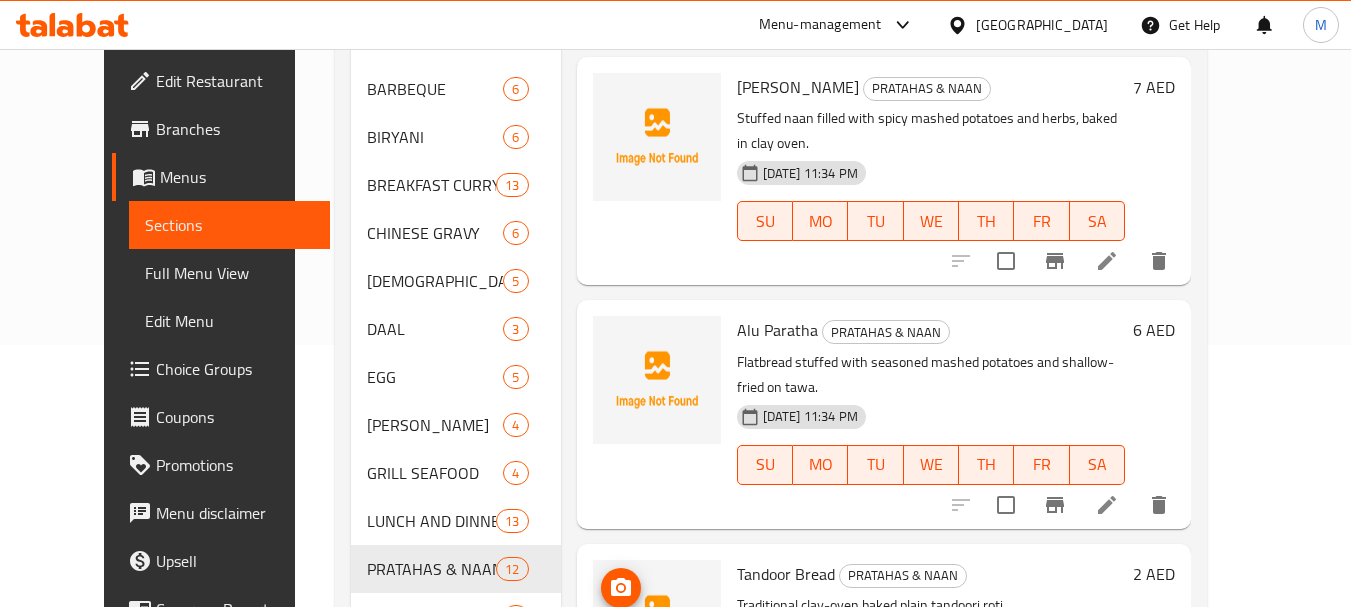 scroll, scrollTop: 0, scrollLeft: 0, axis: both 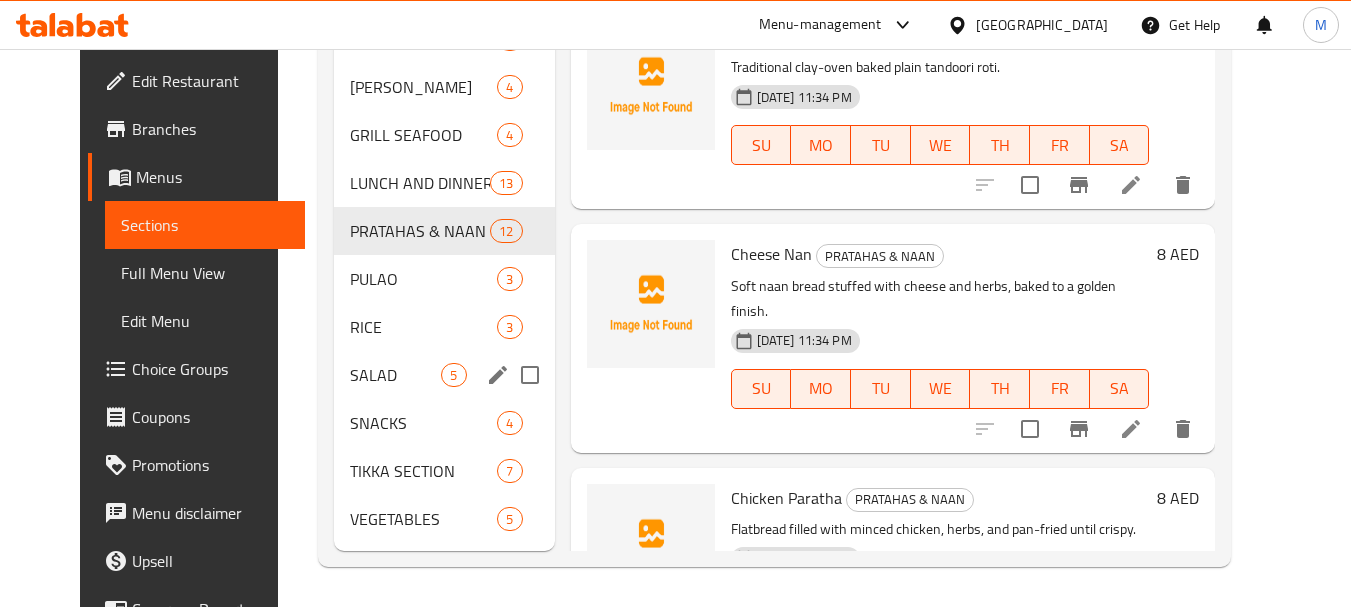 click on "SALAD" at bounding box center (395, 375) 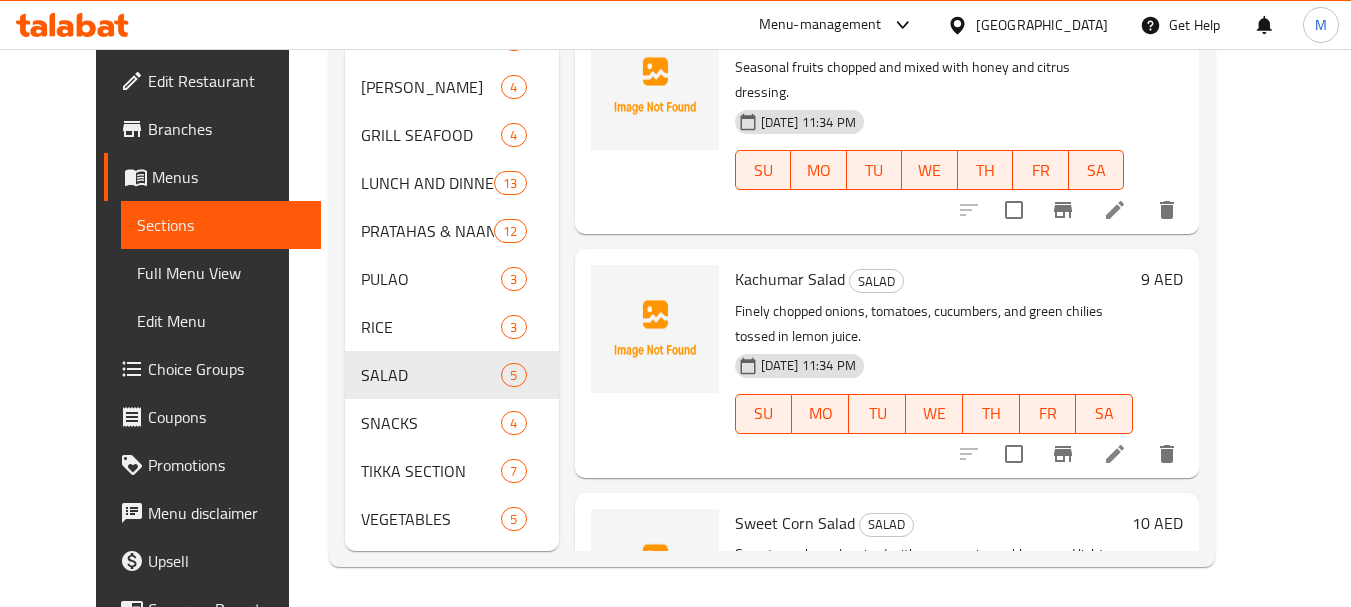 scroll, scrollTop: 45, scrollLeft: 0, axis: vertical 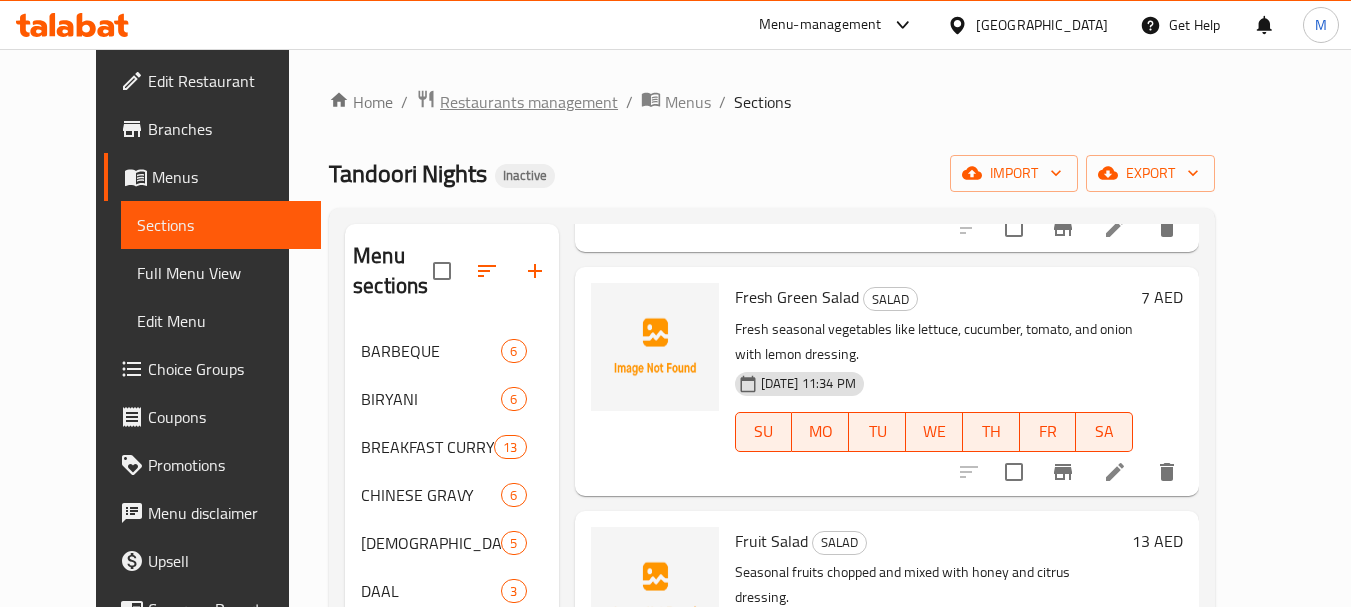click on "Restaurants management" at bounding box center [529, 102] 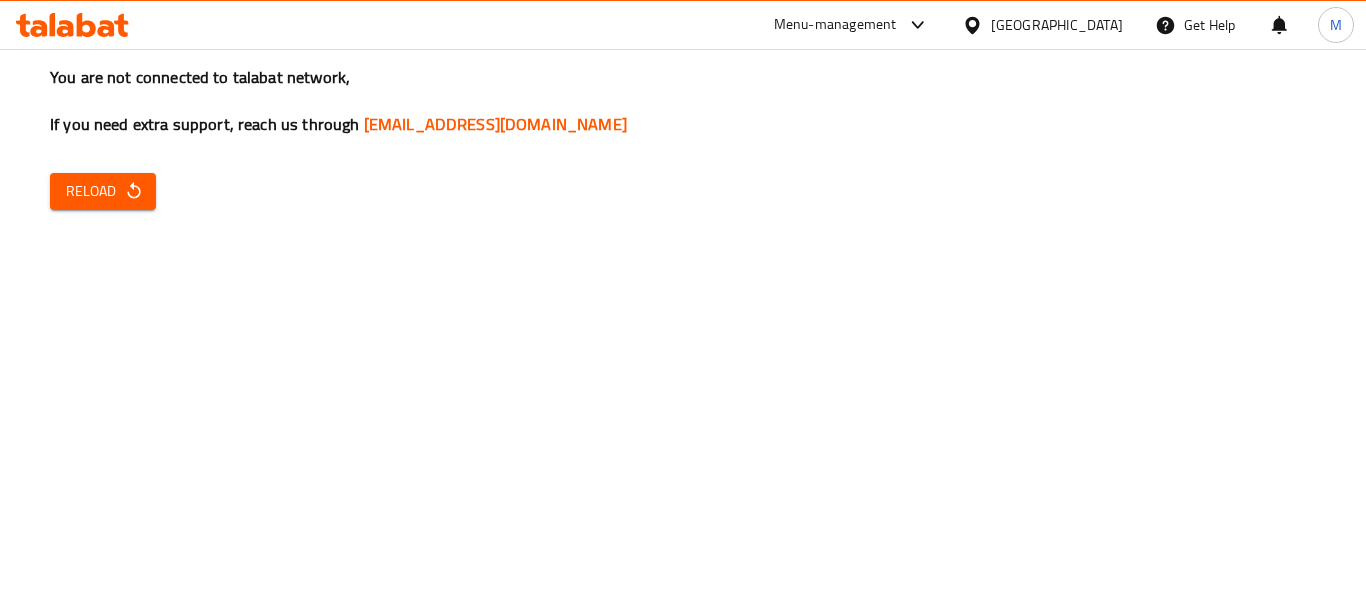 click on "Reload" at bounding box center (103, 191) 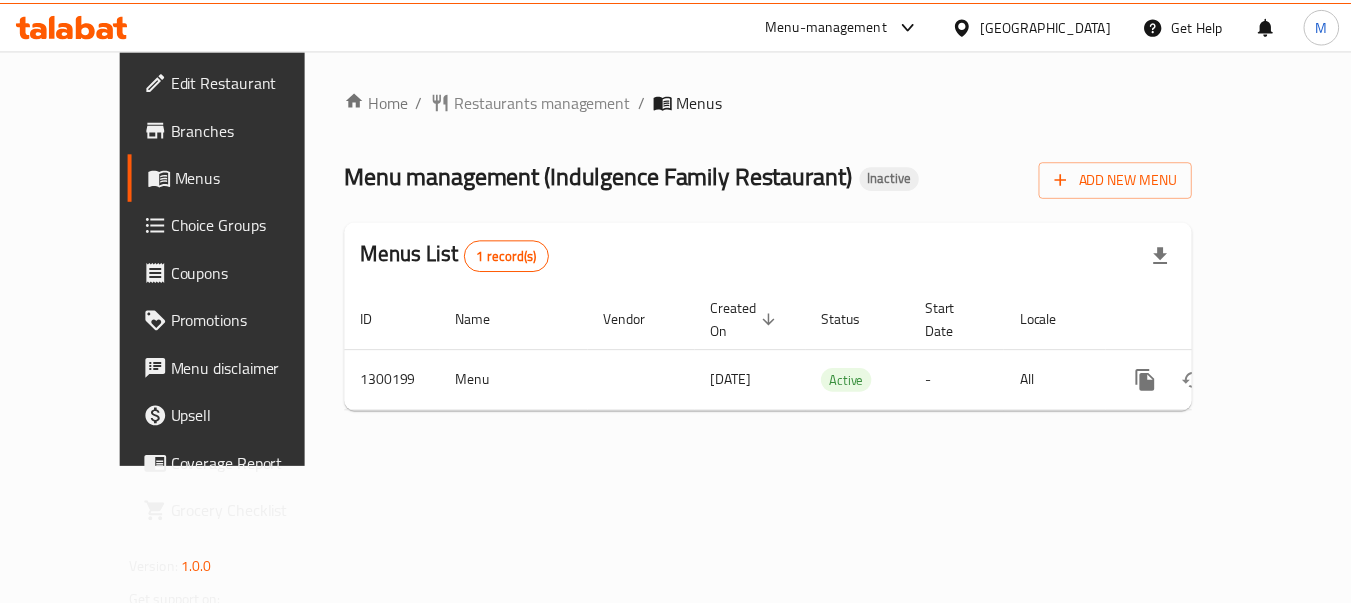 scroll, scrollTop: 0, scrollLeft: 0, axis: both 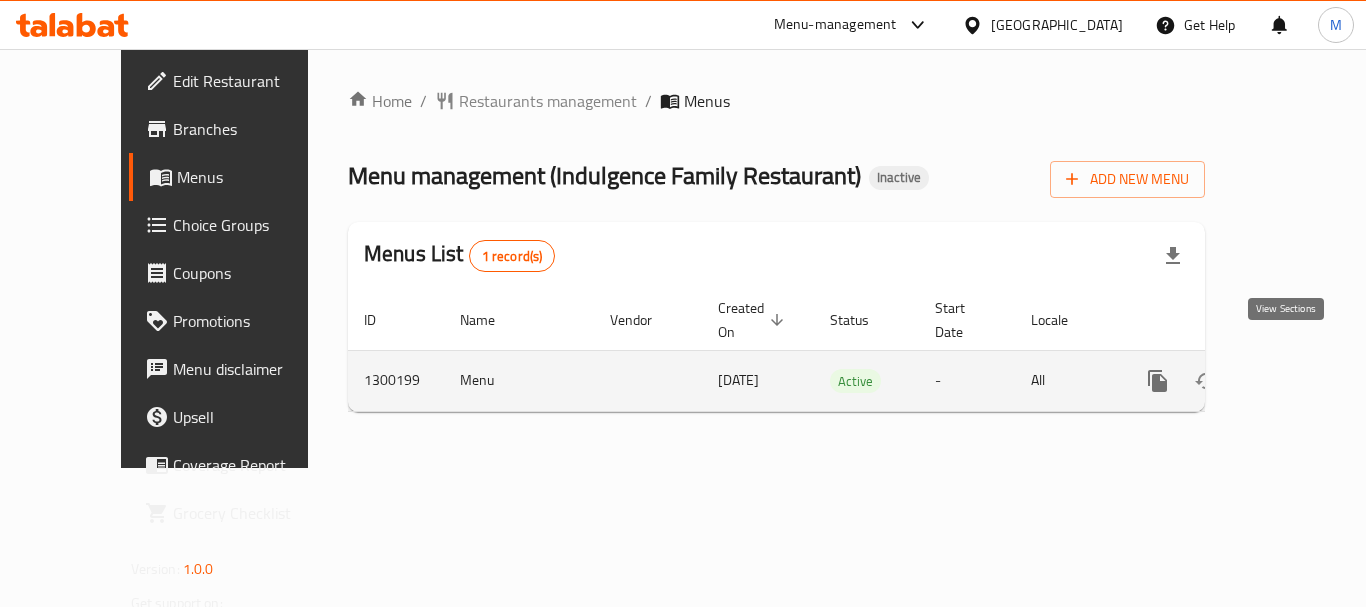 click 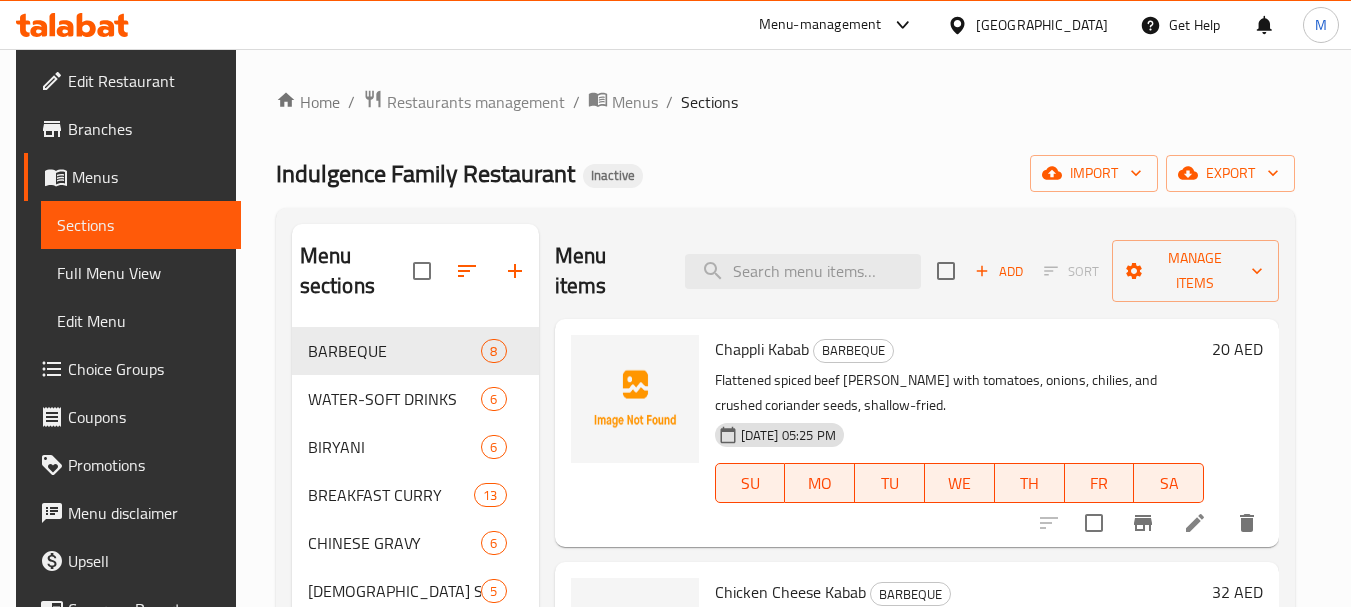 scroll, scrollTop: 100, scrollLeft: 0, axis: vertical 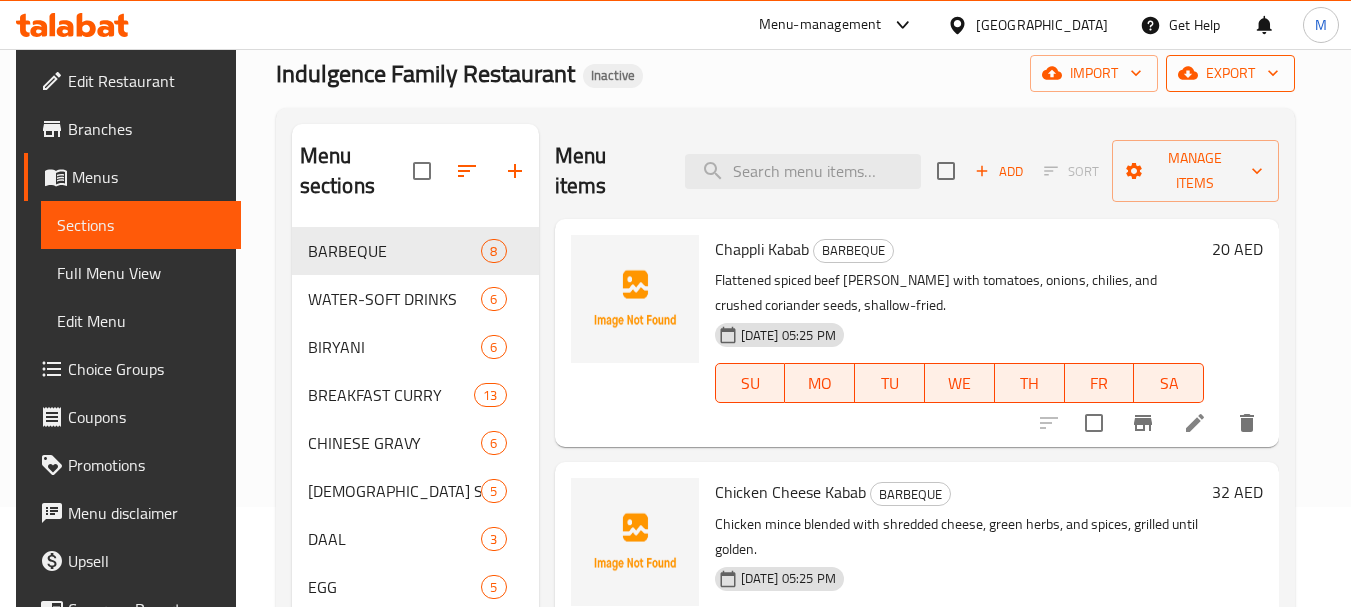 click on "export" at bounding box center (1230, 73) 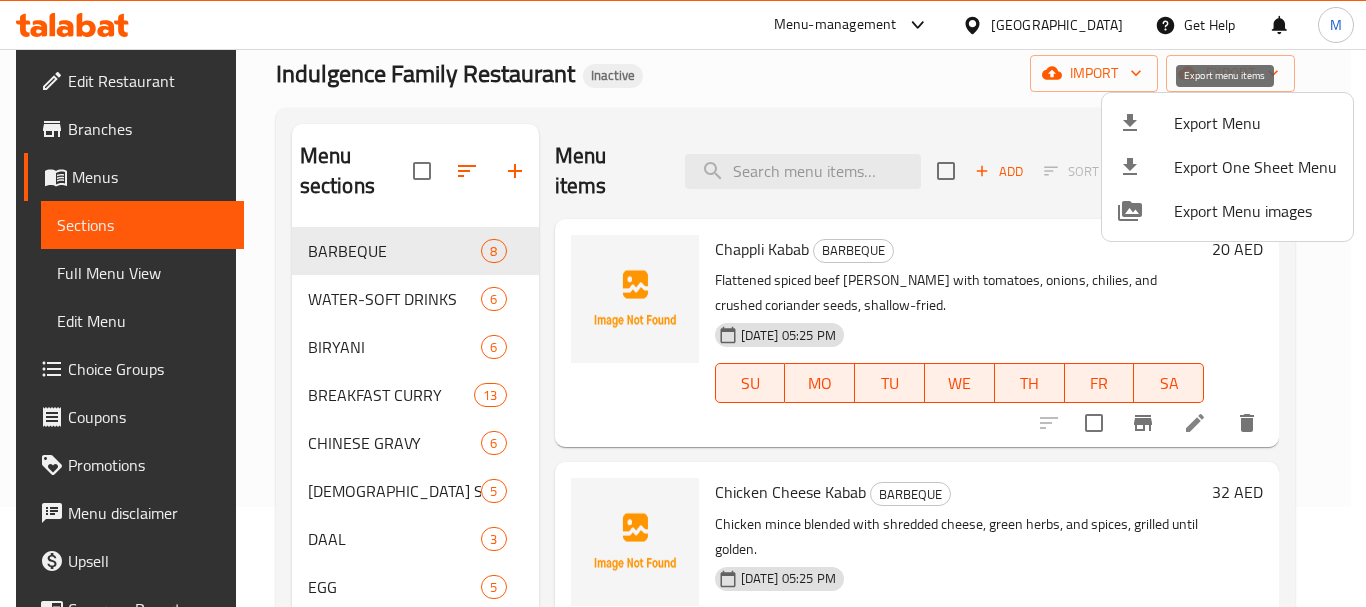 click on "Export Menu" at bounding box center [1255, 123] 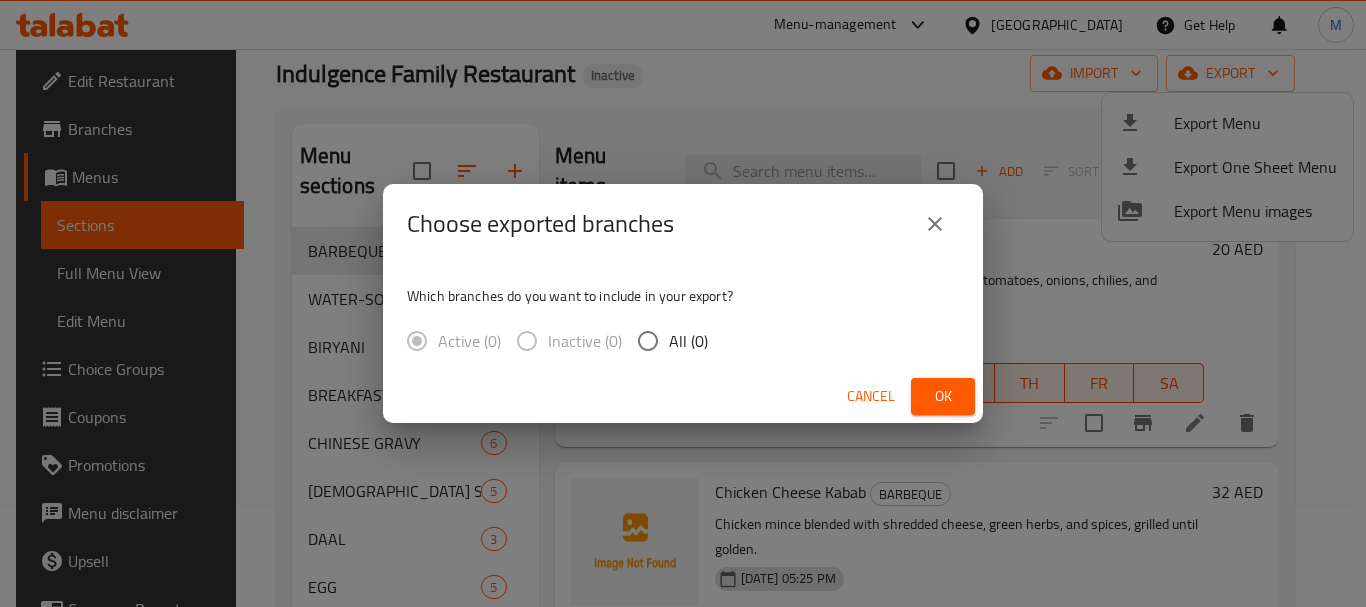 click on "All (0)" at bounding box center [648, 341] 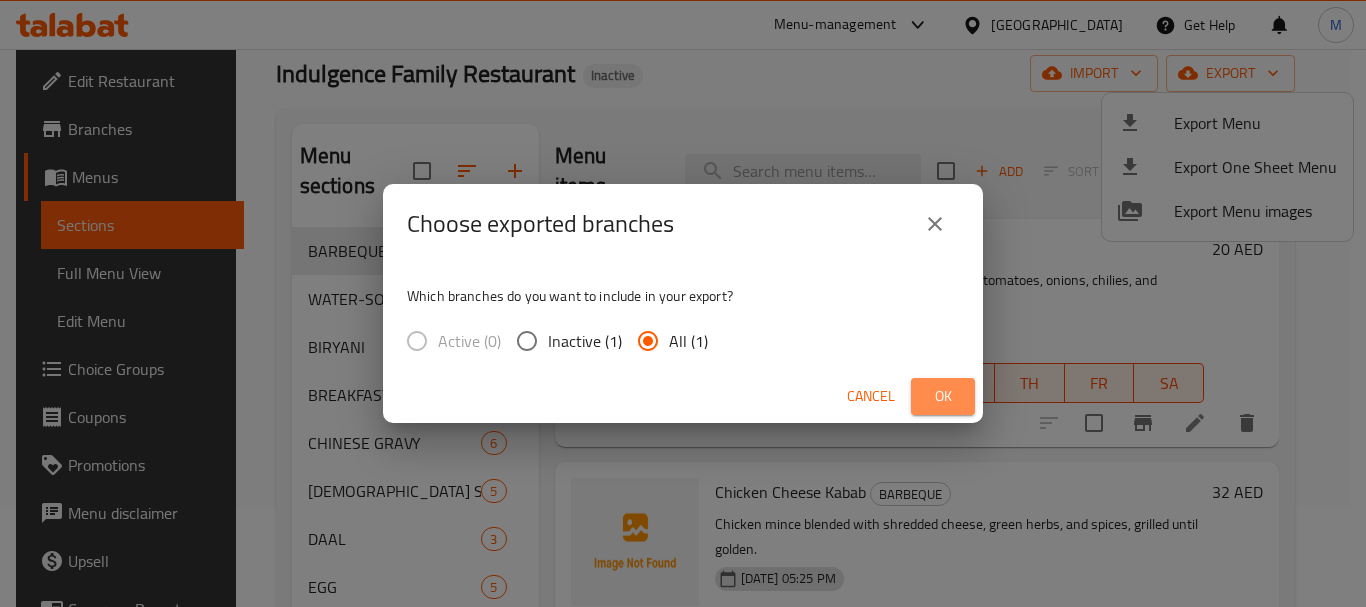 click on "Ok" at bounding box center (943, 396) 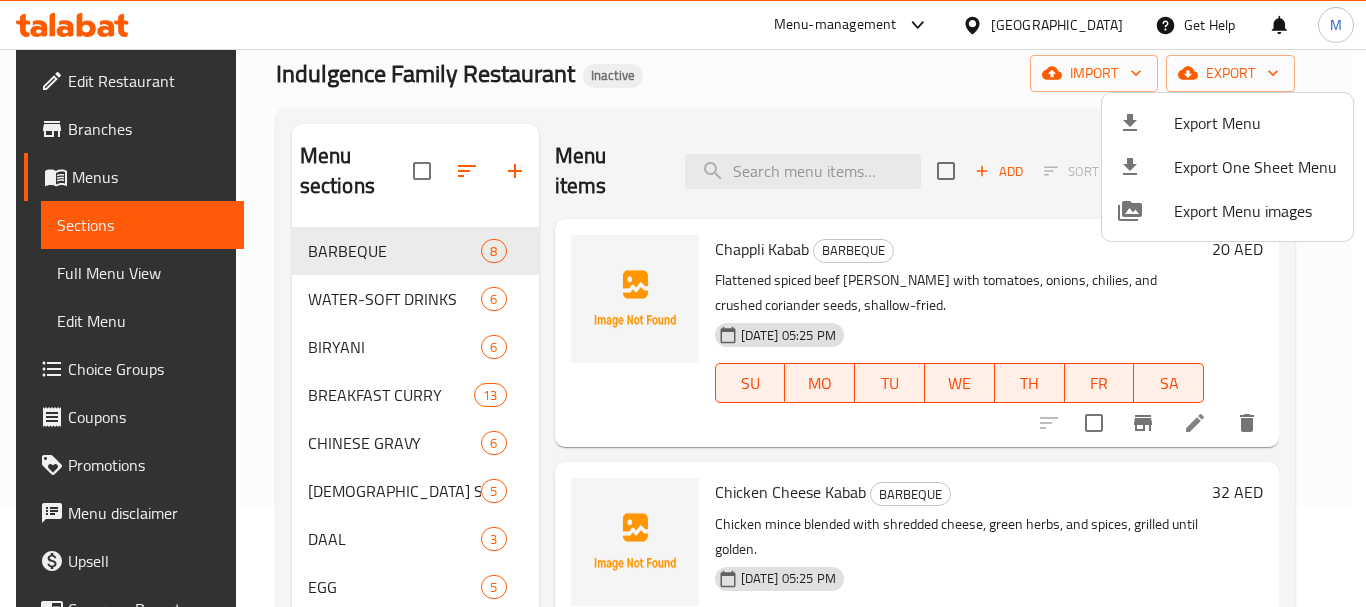 click at bounding box center (683, 303) 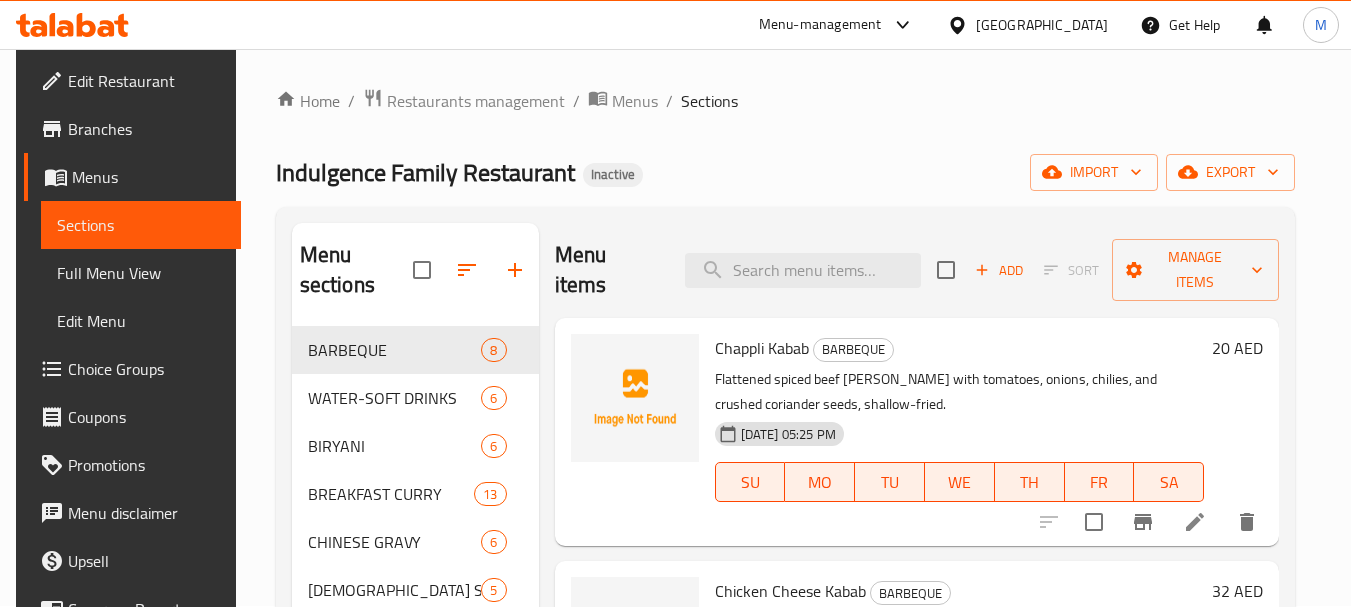scroll, scrollTop: 0, scrollLeft: 0, axis: both 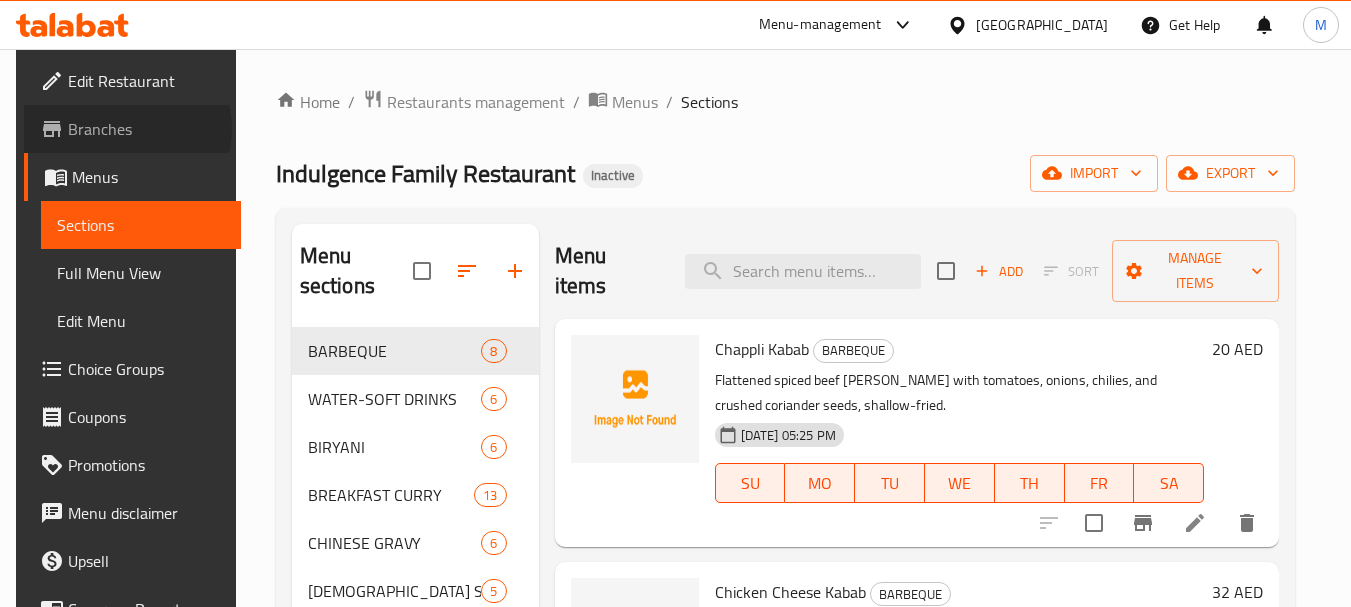 click on "Branches" at bounding box center [147, 129] 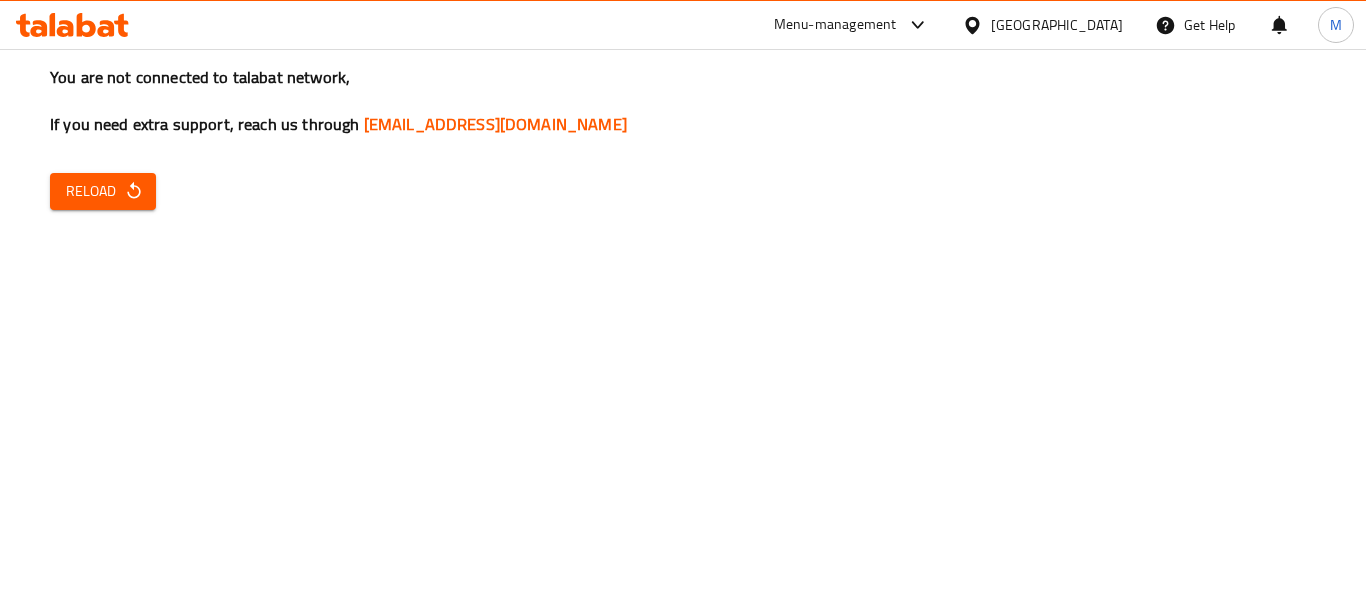 scroll, scrollTop: 0, scrollLeft: 0, axis: both 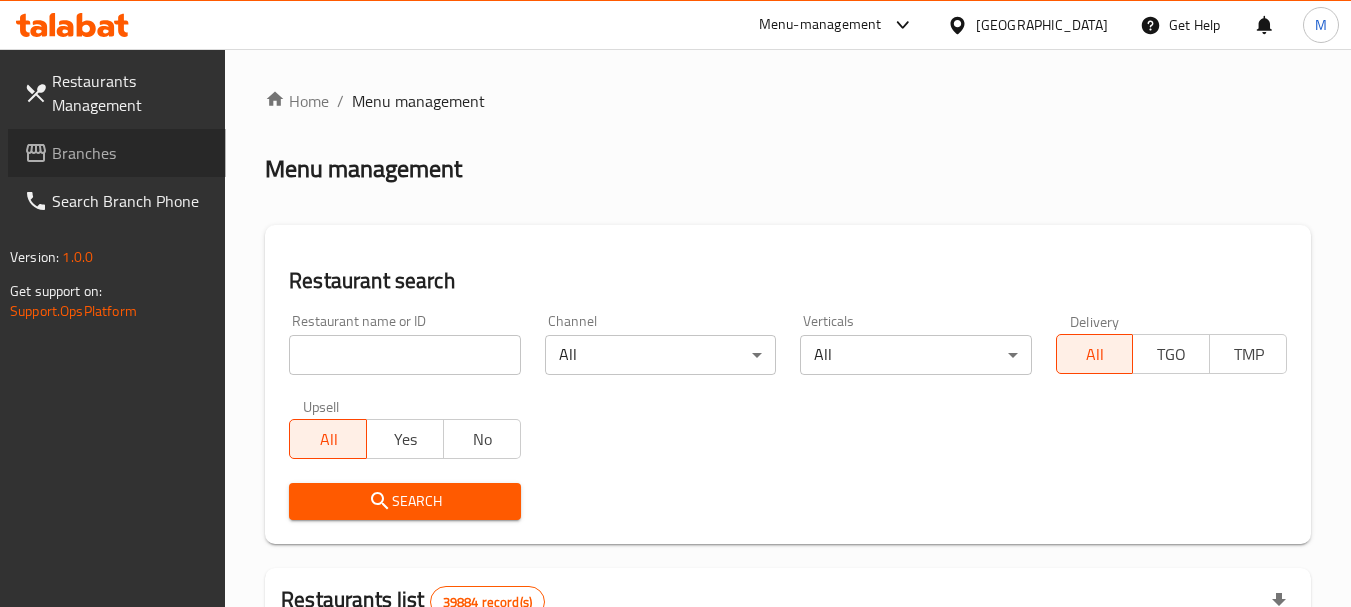click on "Branches" at bounding box center [131, 153] 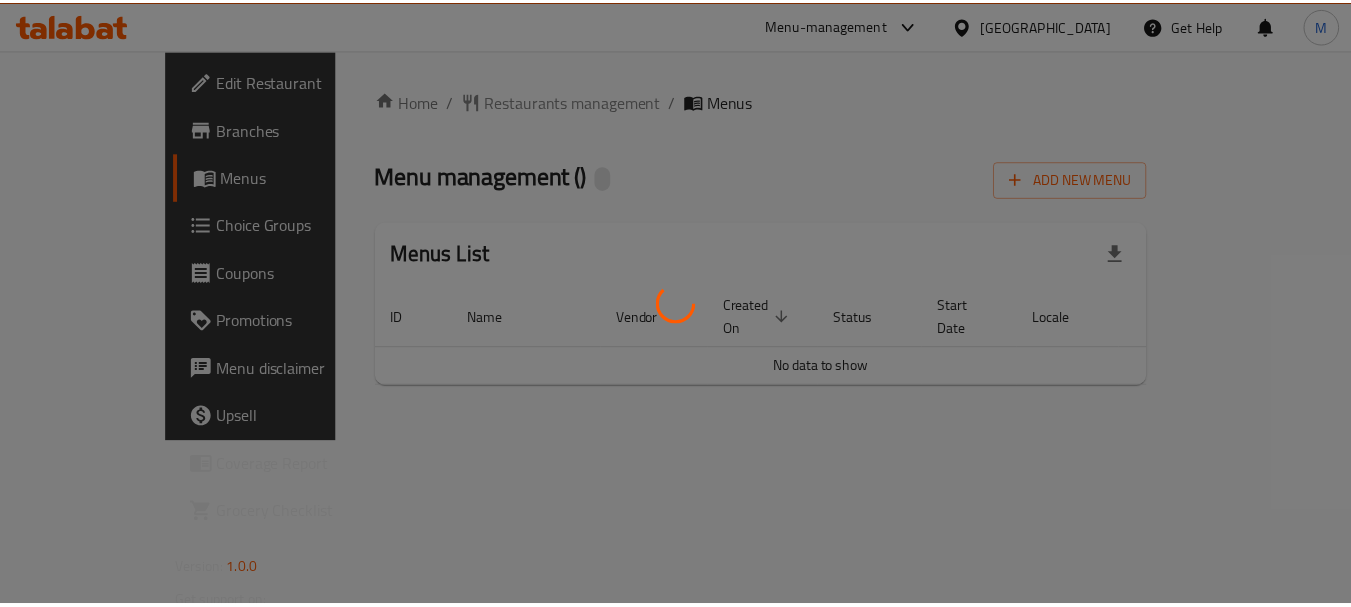 scroll, scrollTop: 0, scrollLeft: 0, axis: both 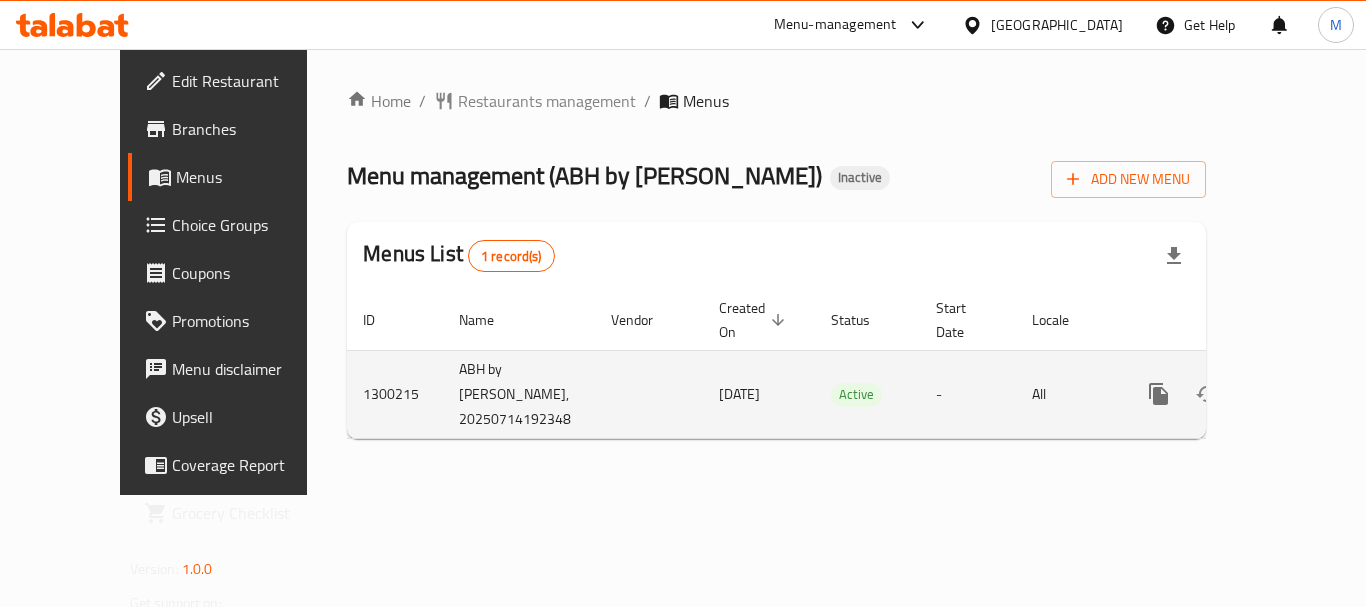 click 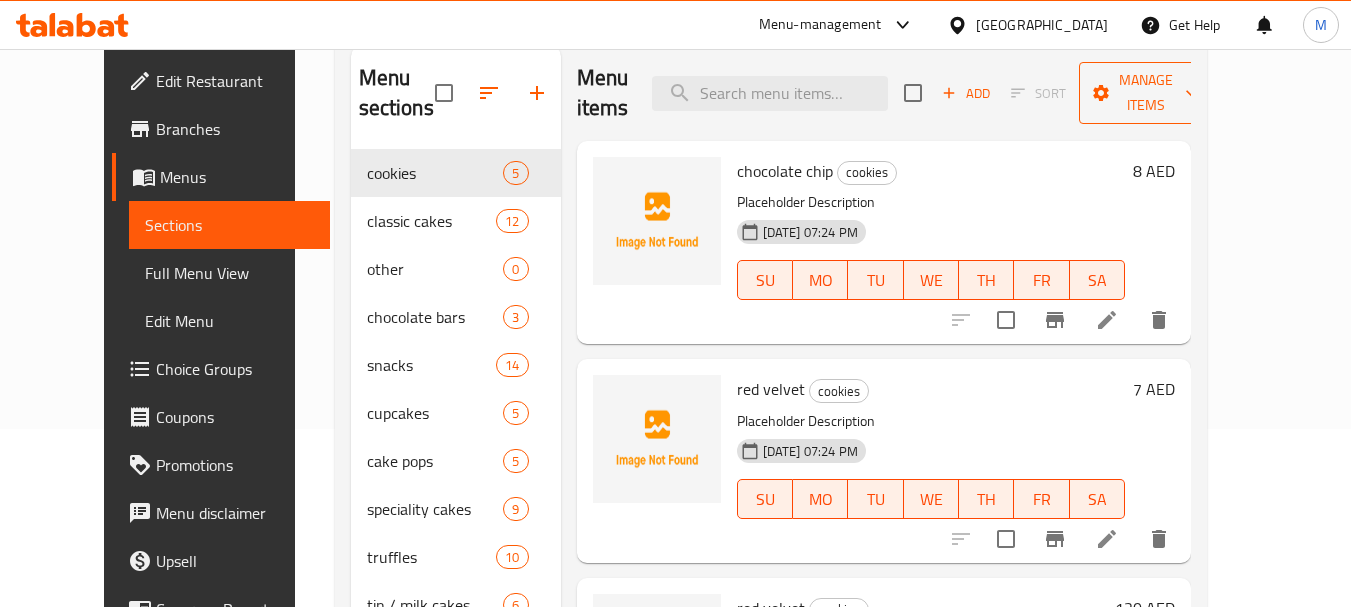 scroll, scrollTop: 0, scrollLeft: 0, axis: both 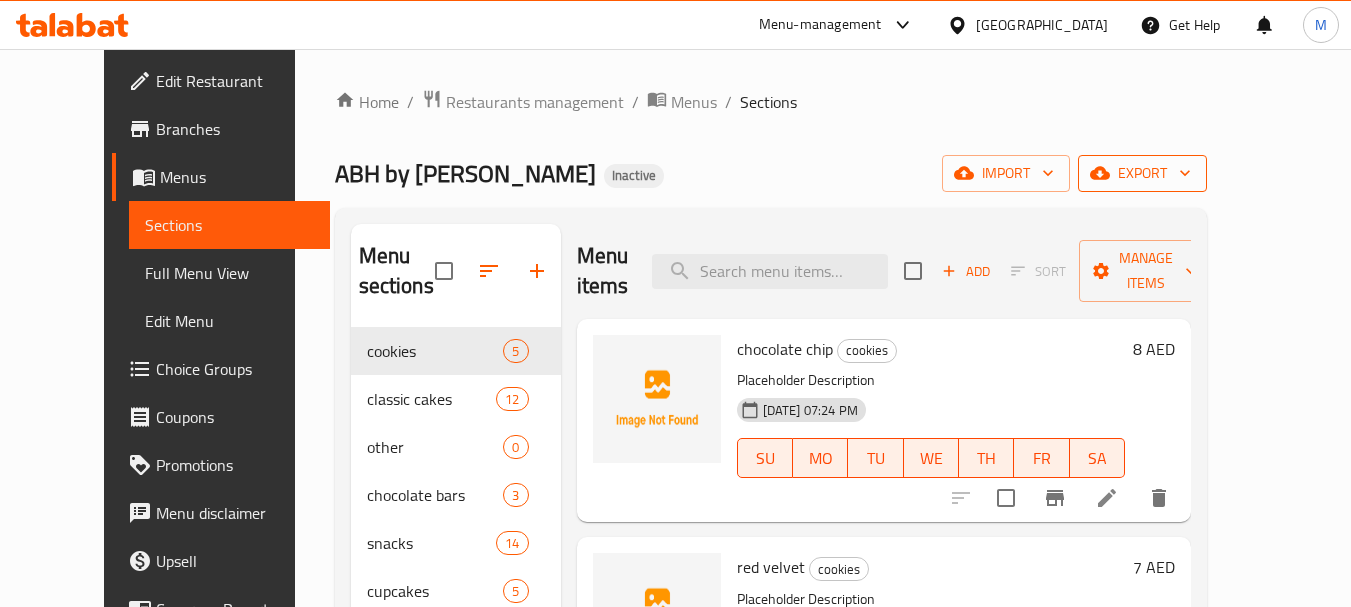 click on "export" at bounding box center (1142, 173) 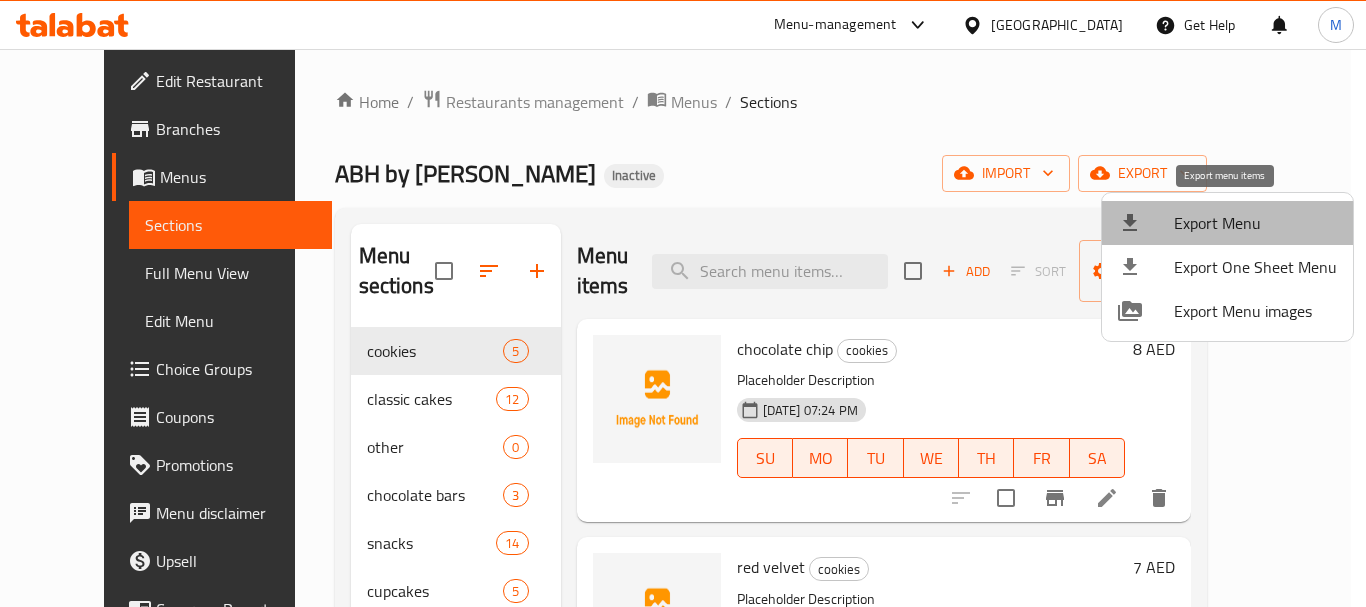 click on "Export Menu" at bounding box center (1255, 223) 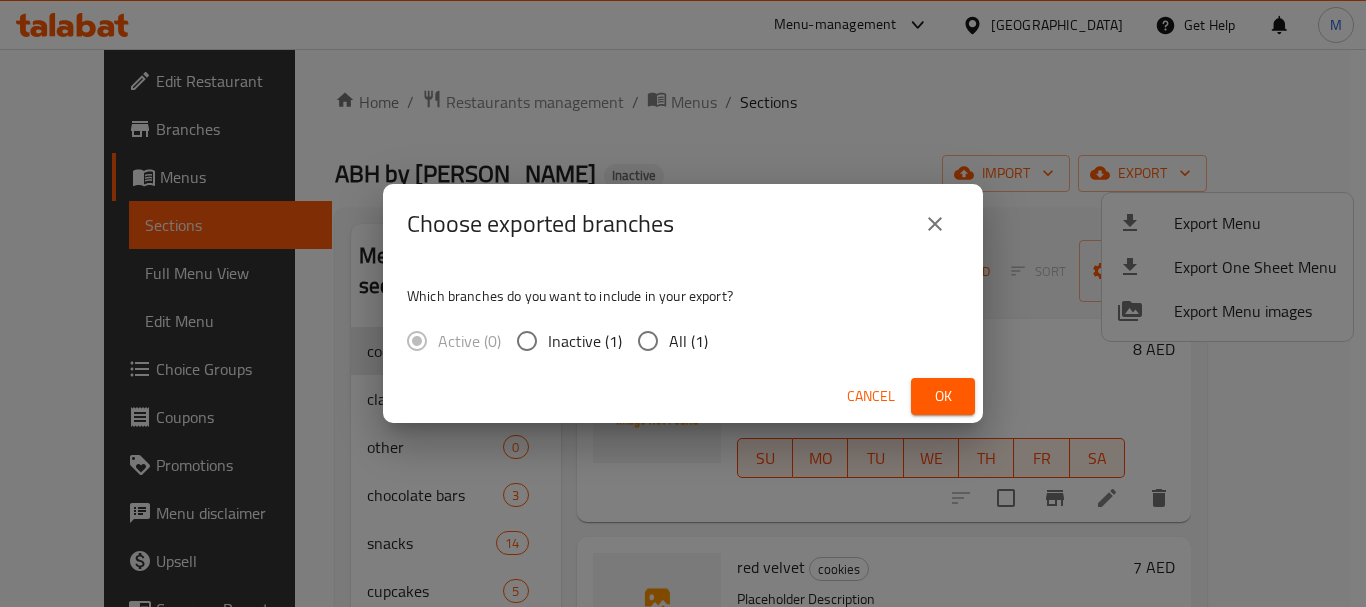 click on "All (1)" at bounding box center (648, 341) 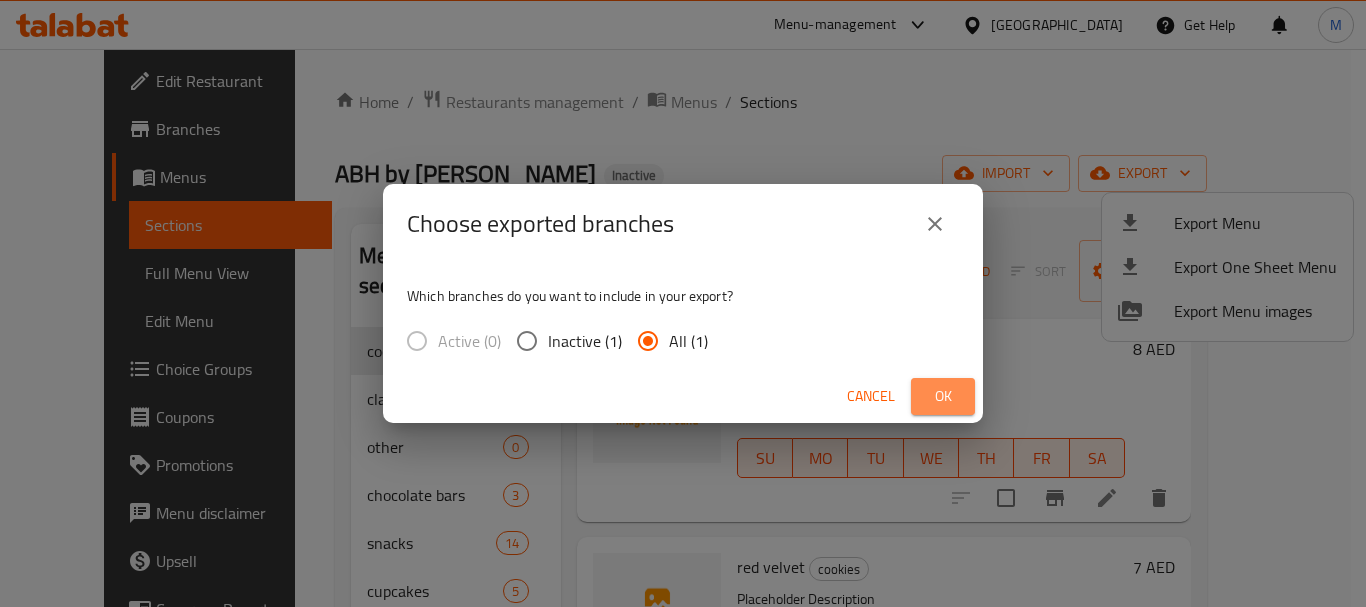 click on "Ok" at bounding box center (943, 396) 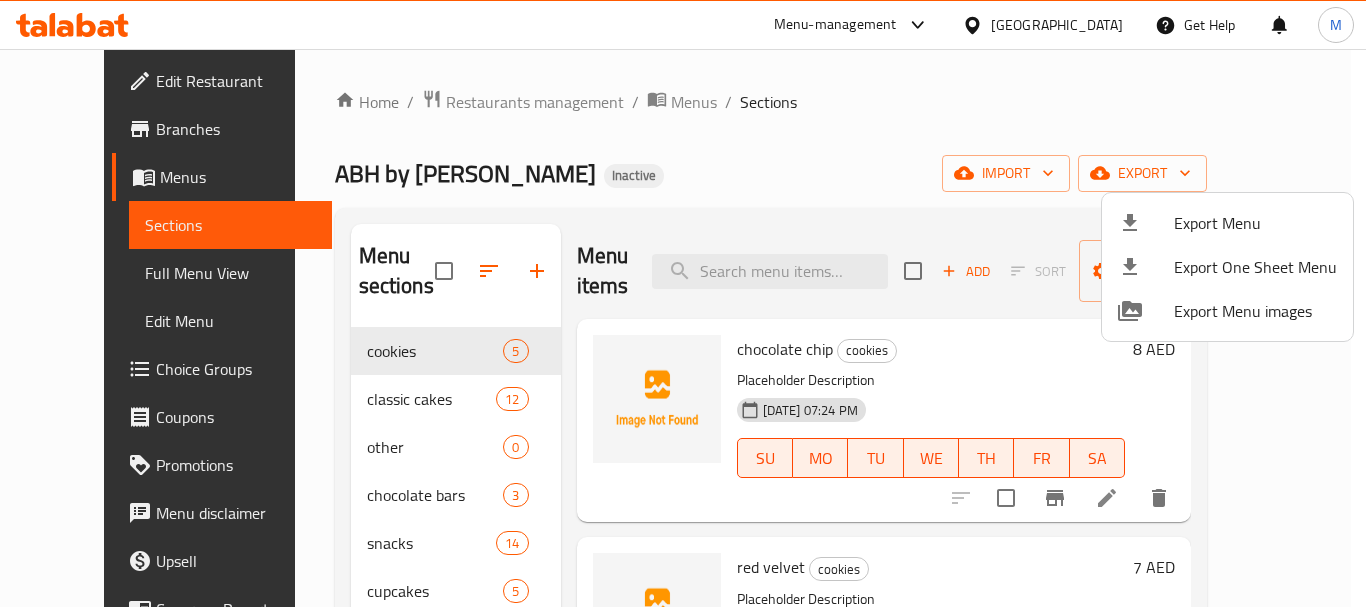 click at bounding box center (683, 303) 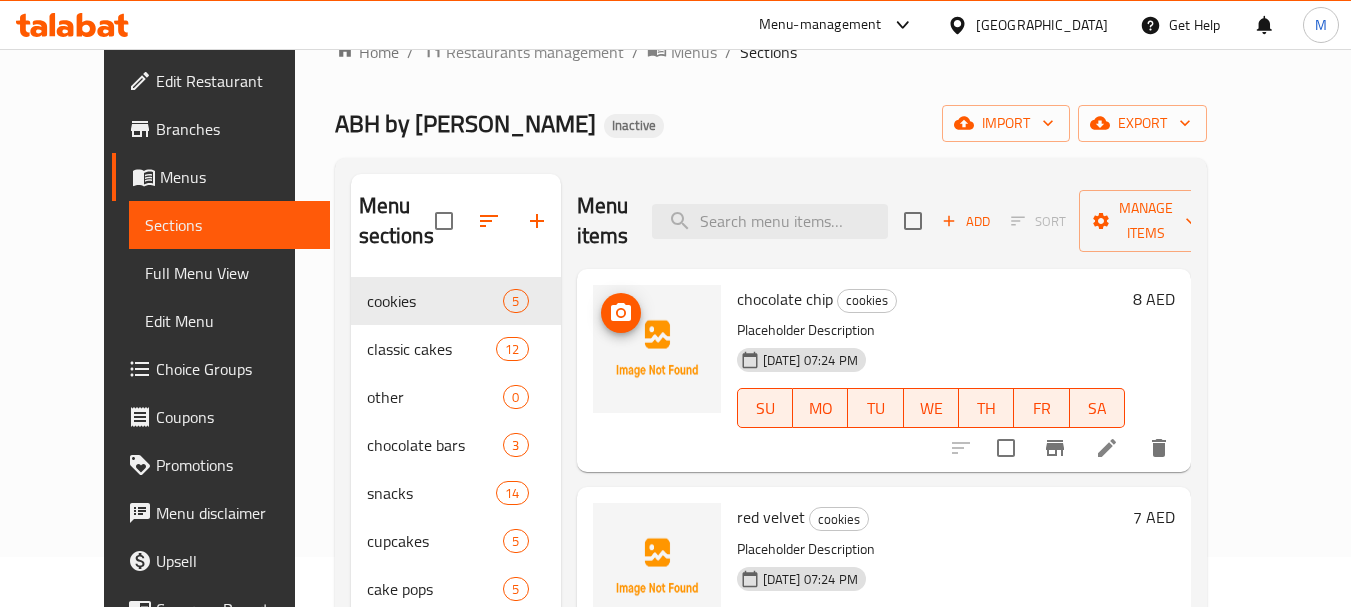 scroll, scrollTop: 0, scrollLeft: 0, axis: both 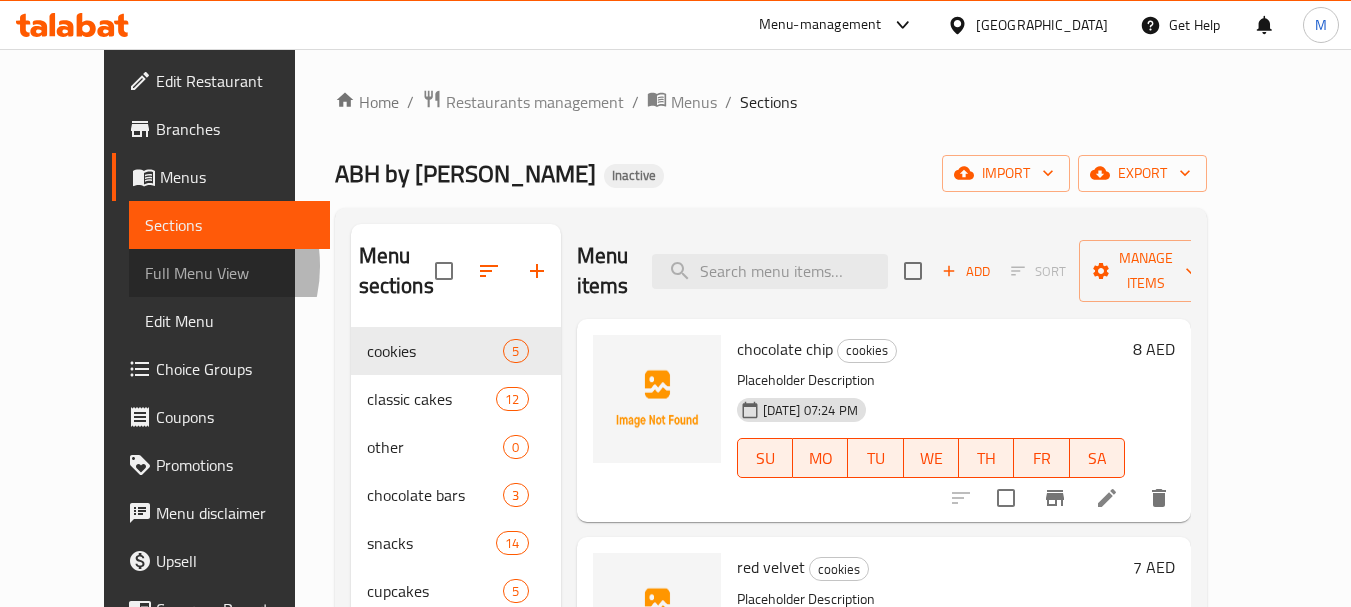 click on "Full Menu View" at bounding box center [229, 273] 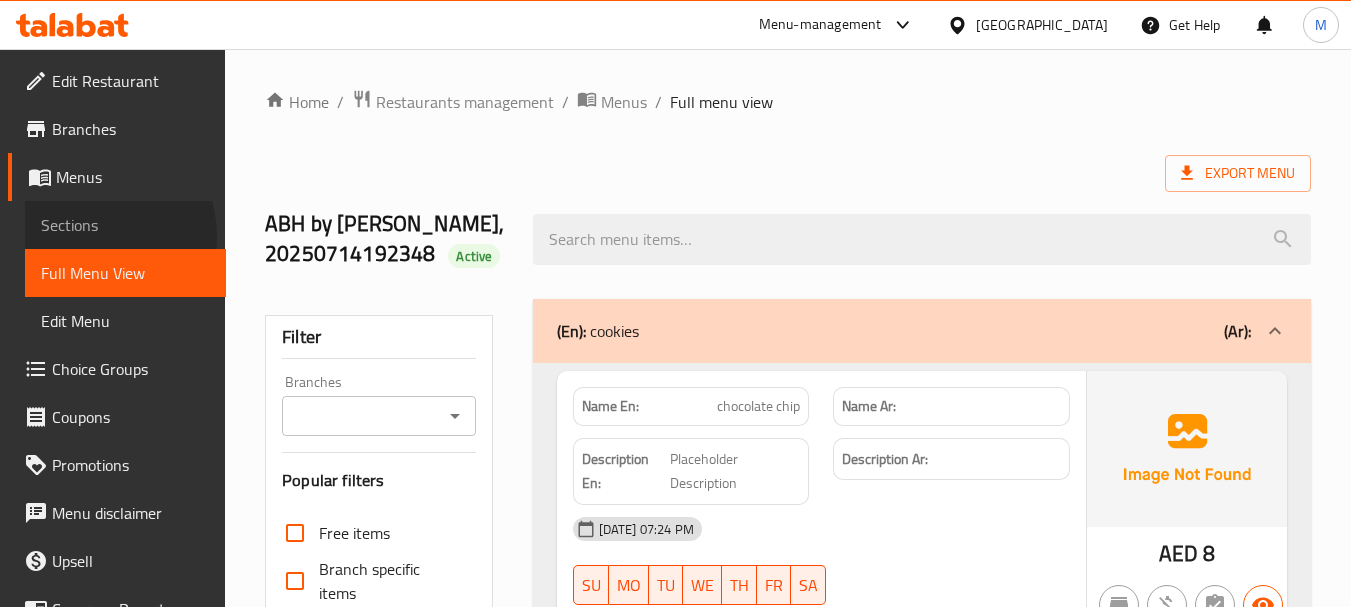 click on "Sections" at bounding box center (125, 225) 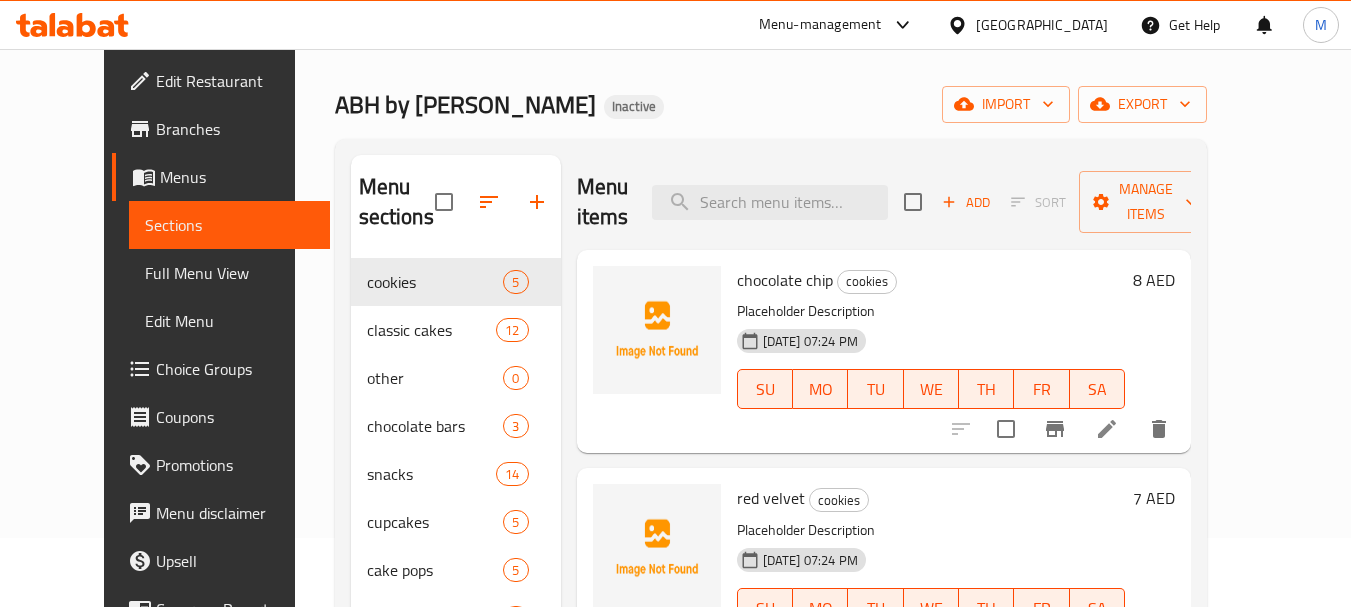scroll, scrollTop: 100, scrollLeft: 0, axis: vertical 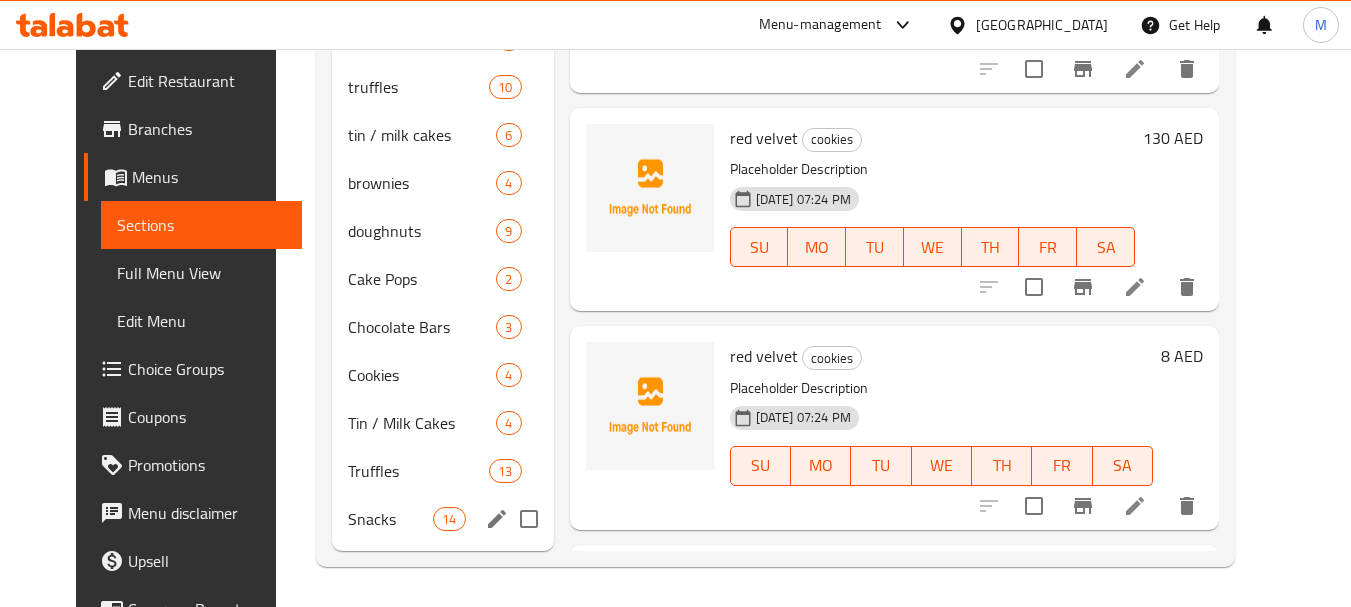 click on "Snacks 14" at bounding box center (443, 519) 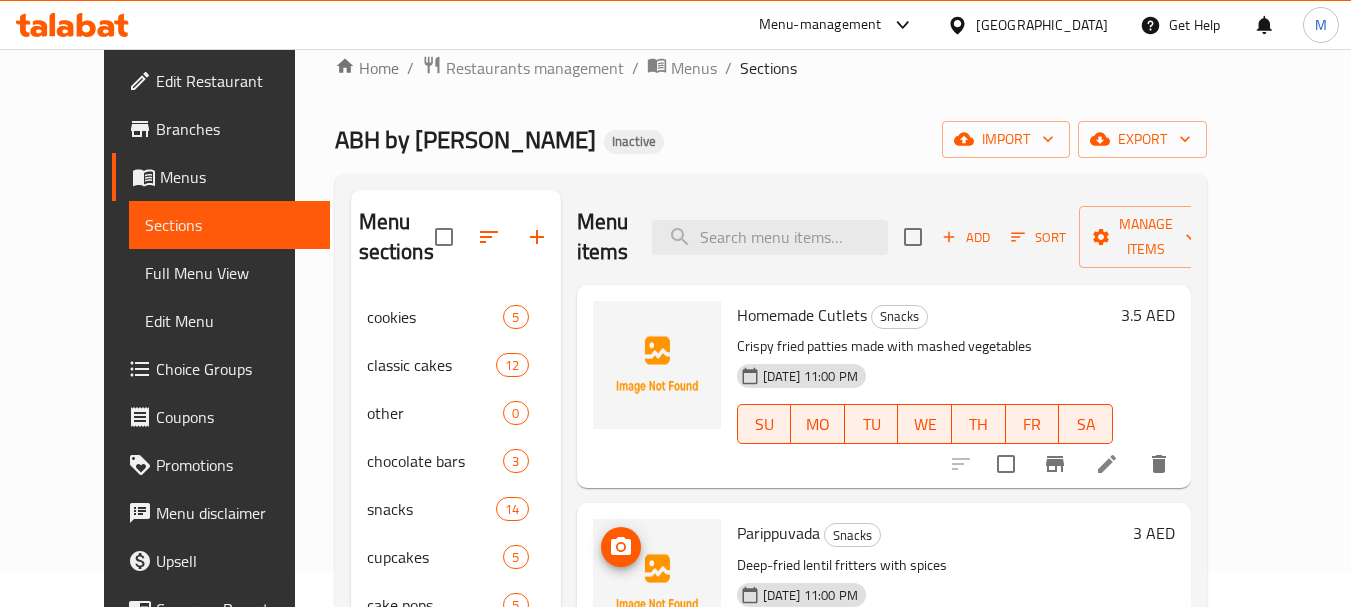 scroll, scrollTop: 0, scrollLeft: 0, axis: both 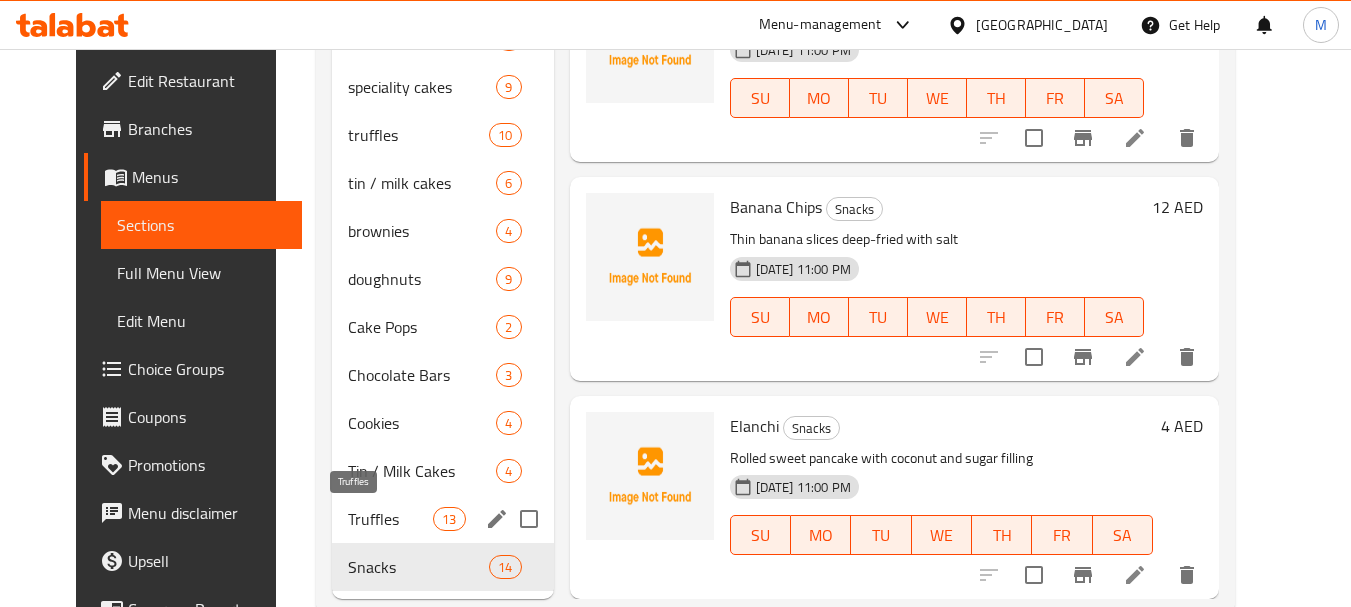 click on "Truffles" at bounding box center (390, 519) 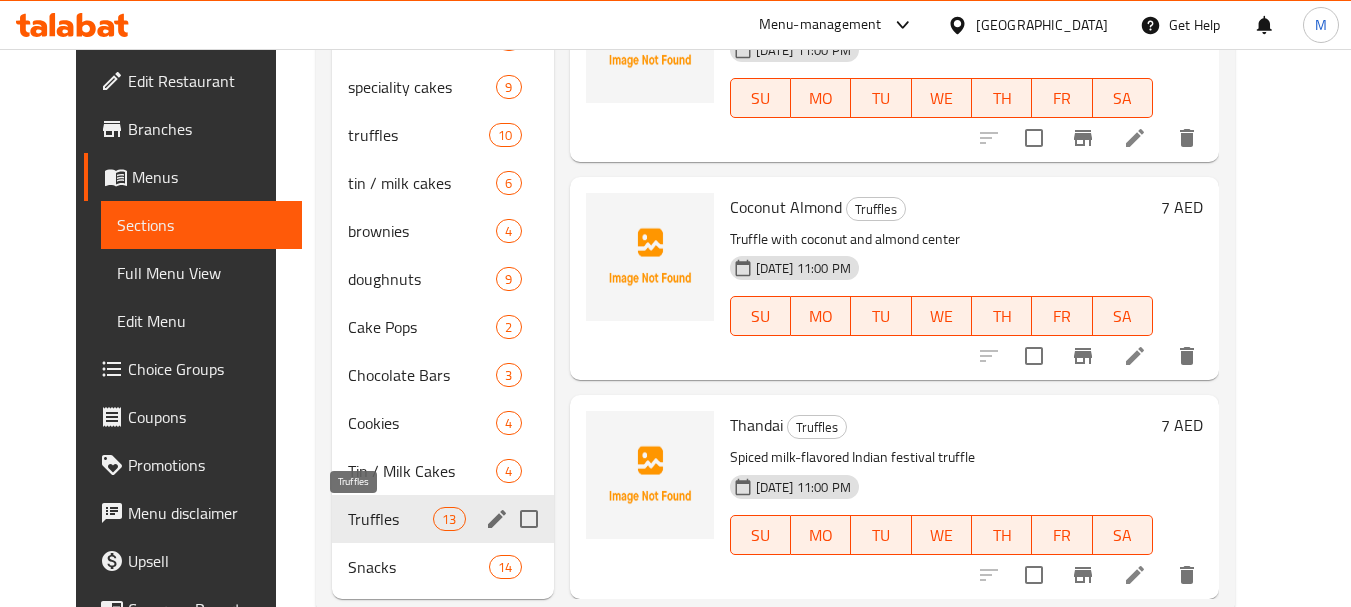 scroll, scrollTop: 1945, scrollLeft: 0, axis: vertical 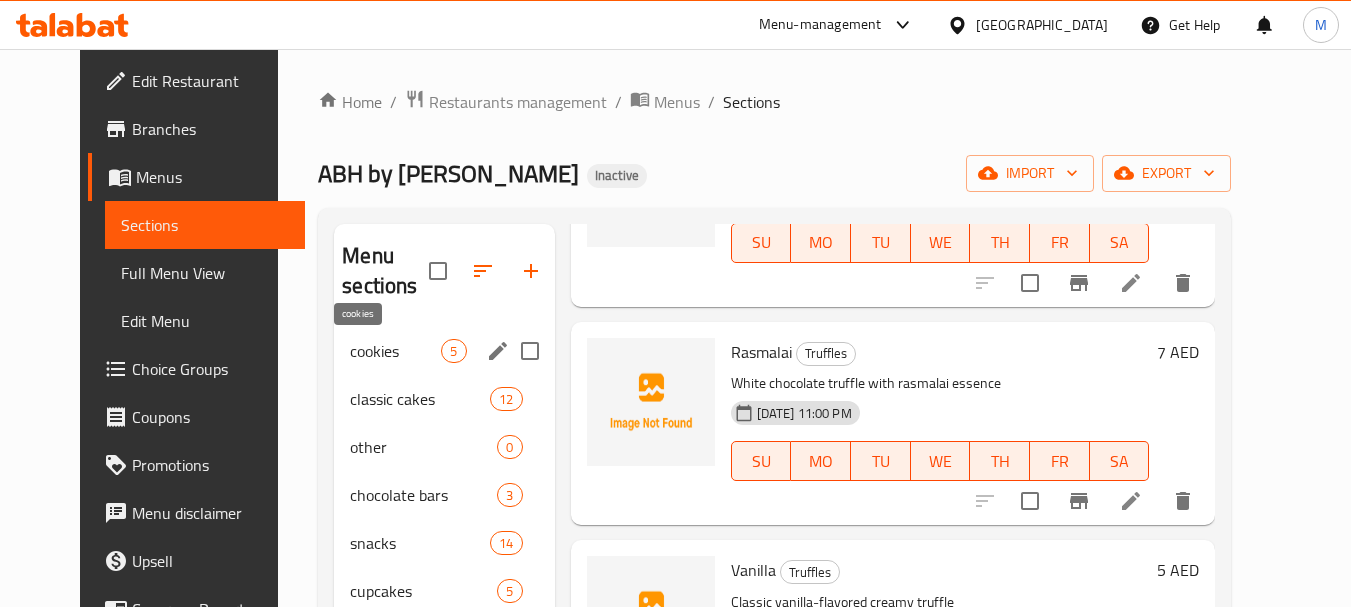 click on "cookies" at bounding box center (395, 351) 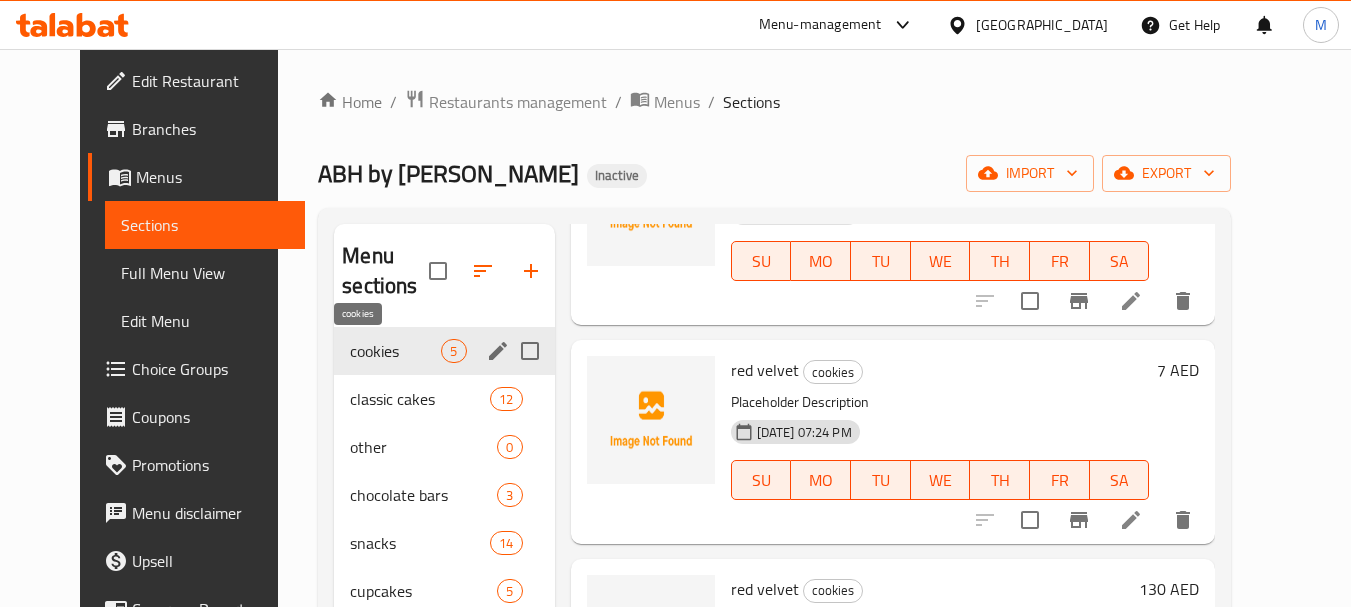 scroll, scrollTop: 197, scrollLeft: 0, axis: vertical 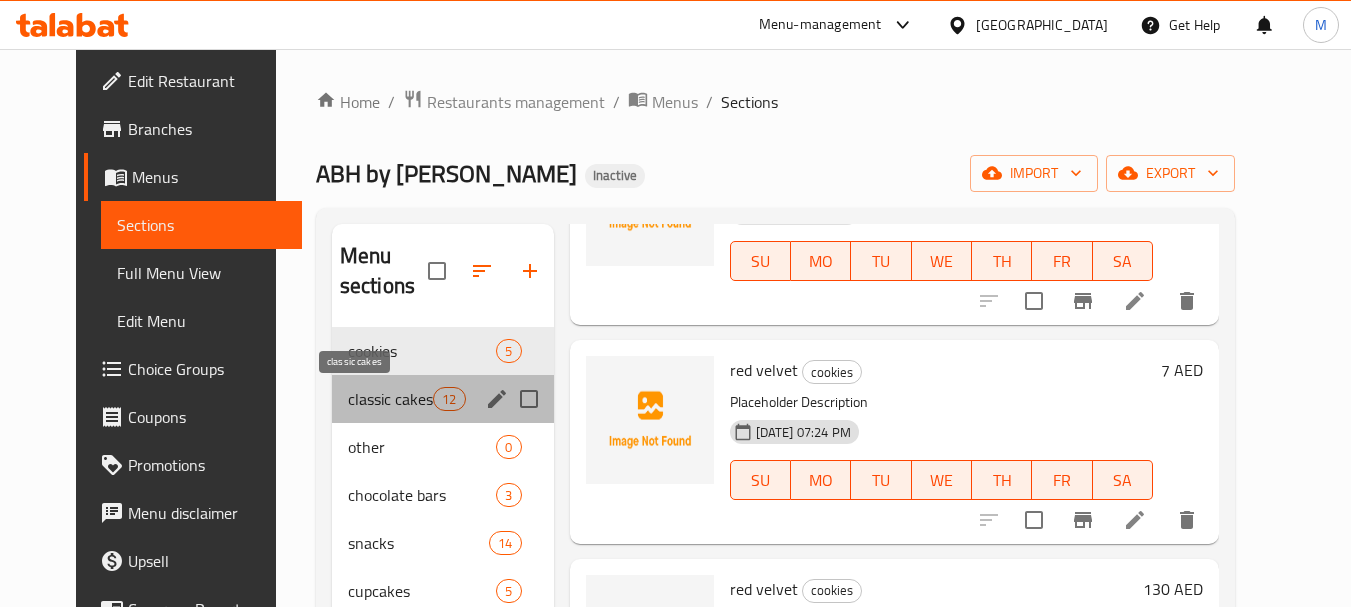 click on "classic cakes" at bounding box center [390, 399] 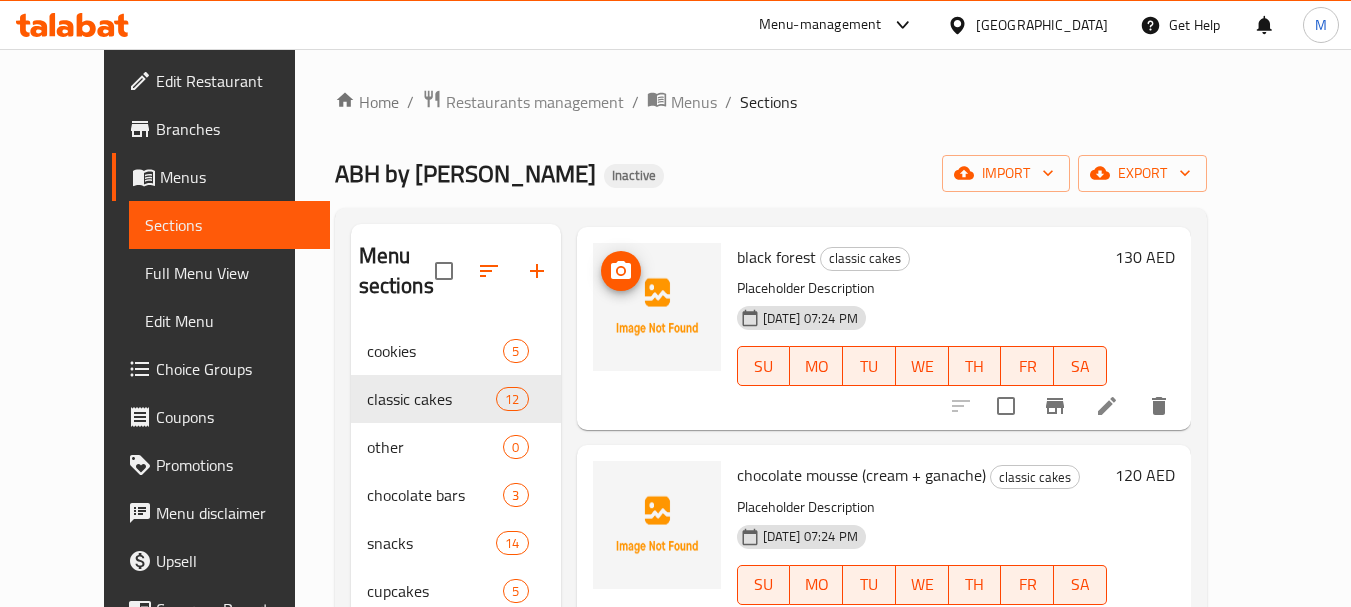 scroll, scrollTop: 597, scrollLeft: 0, axis: vertical 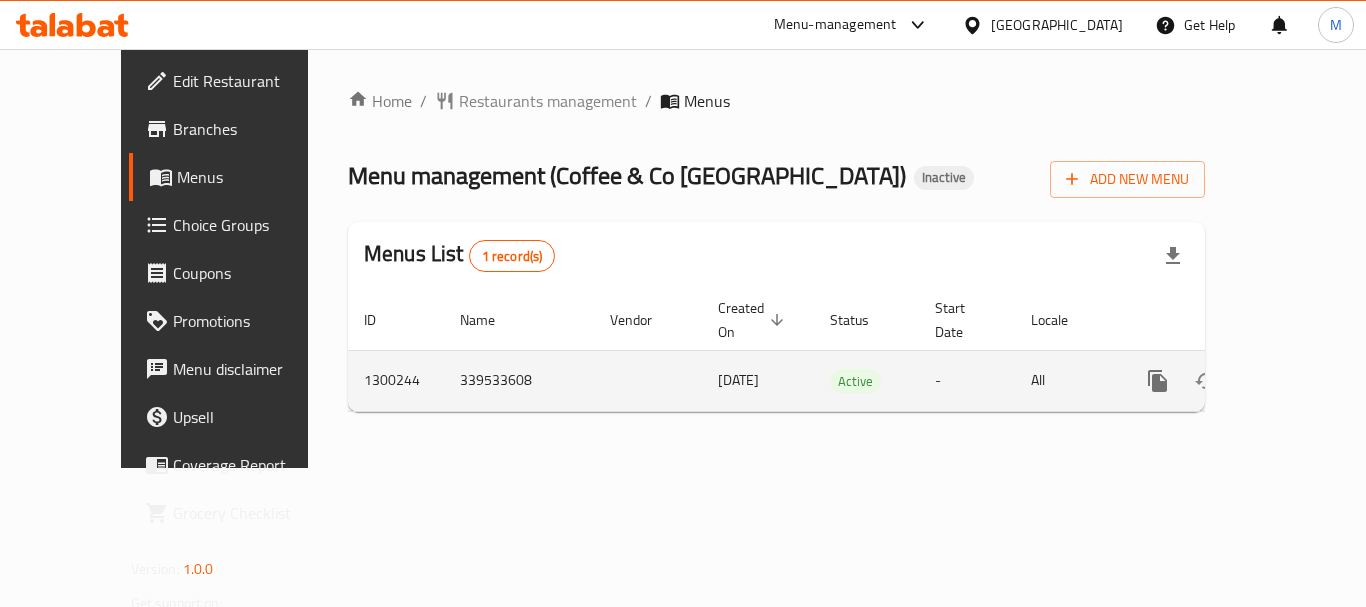 click 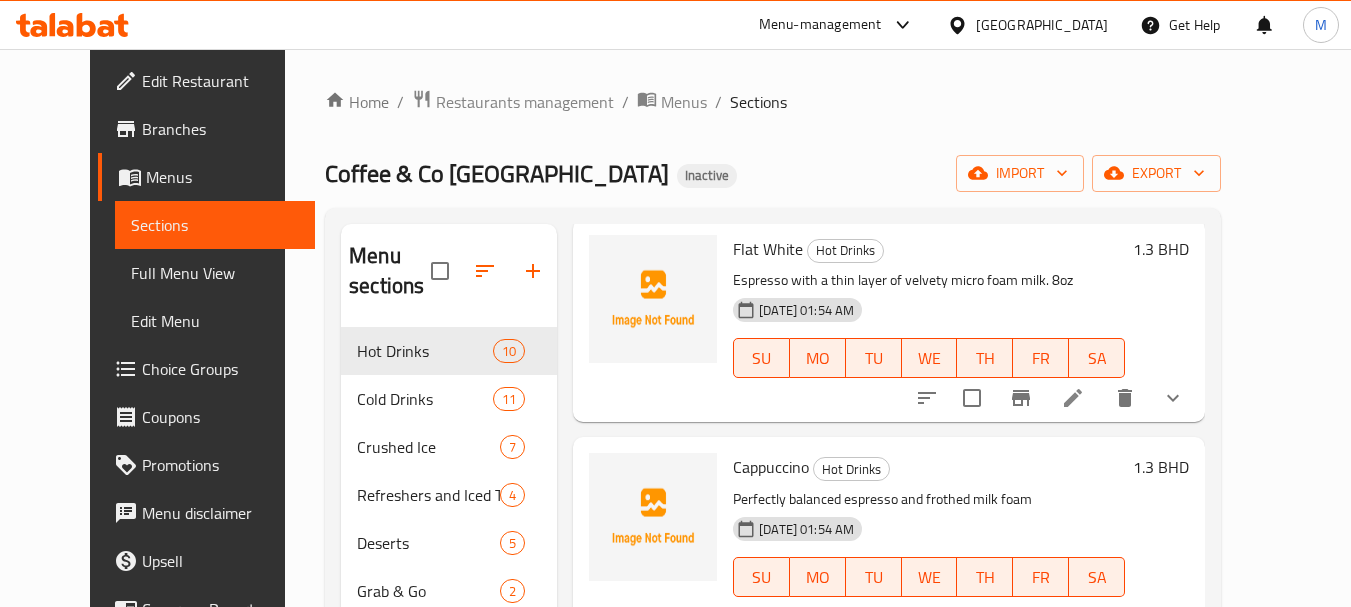 scroll, scrollTop: 0, scrollLeft: 0, axis: both 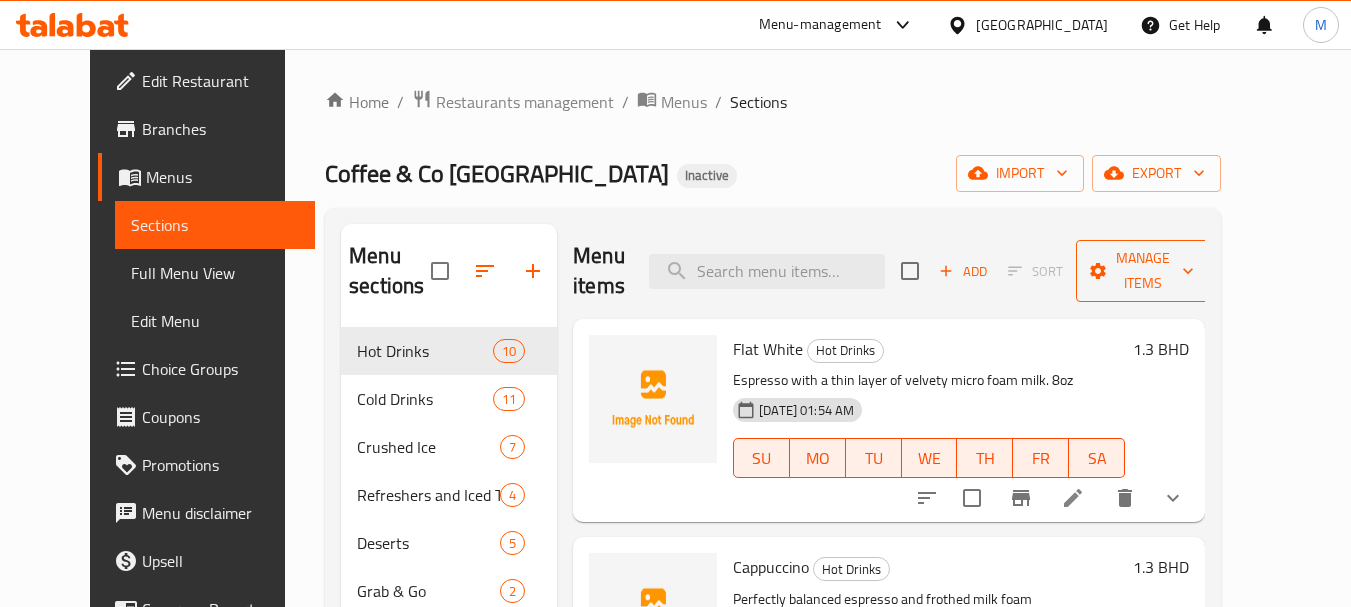 click 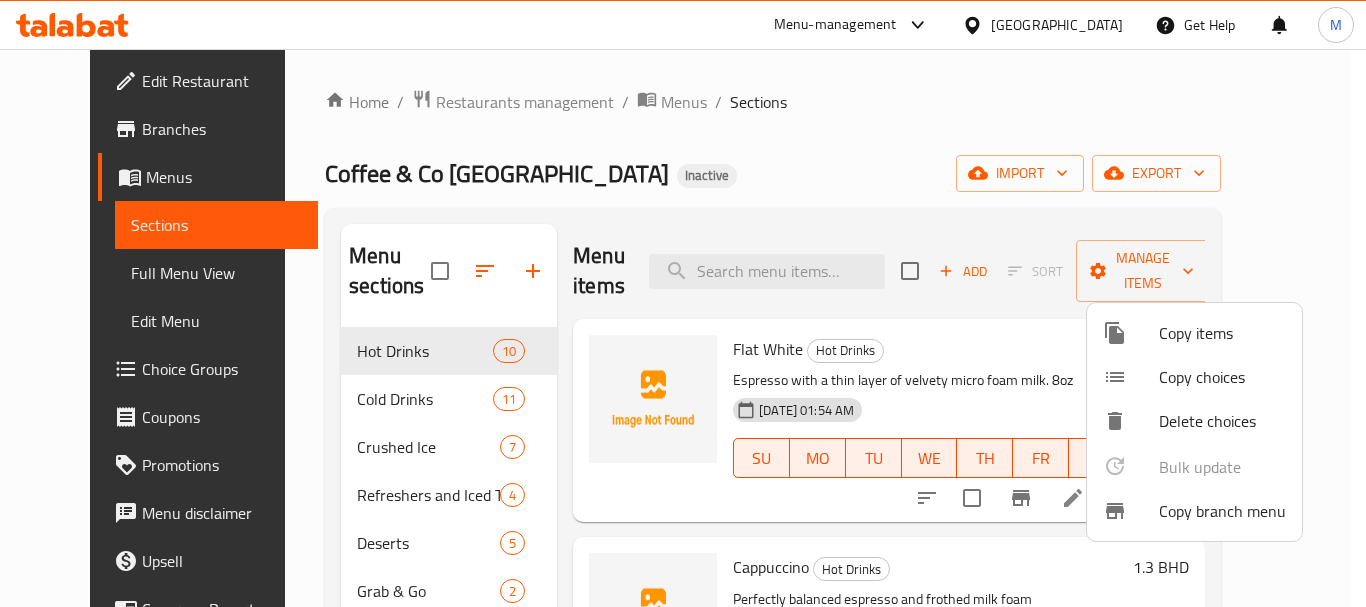 click at bounding box center (683, 303) 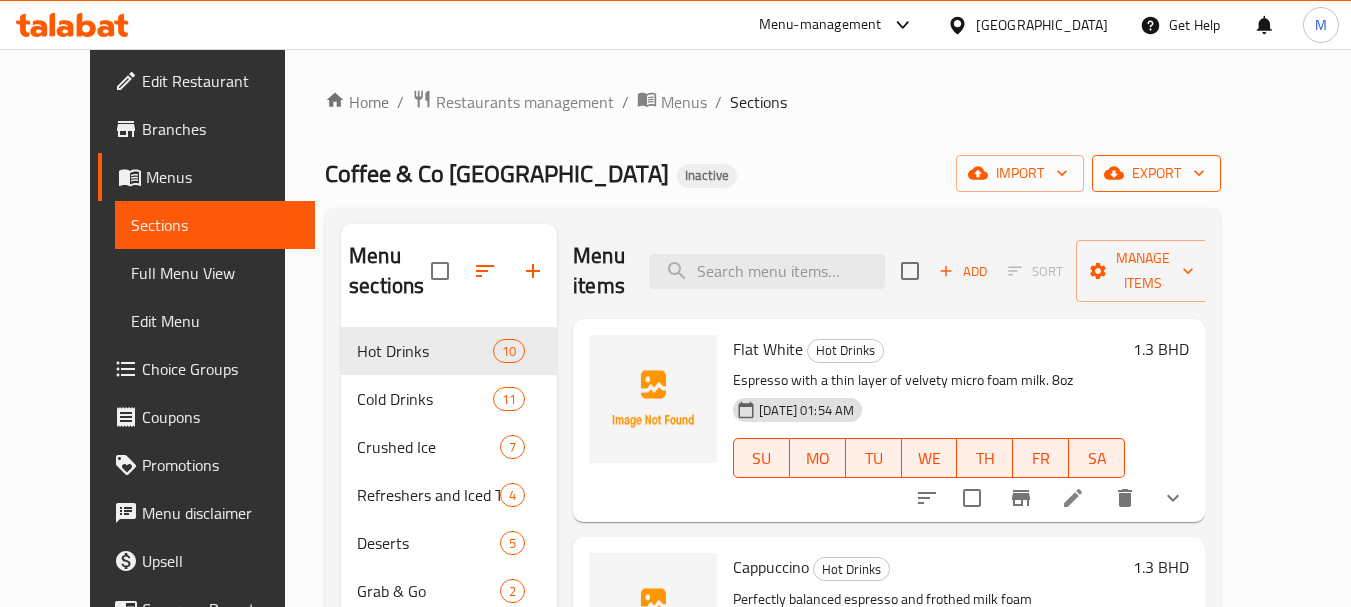 click on "export" at bounding box center [1156, 173] 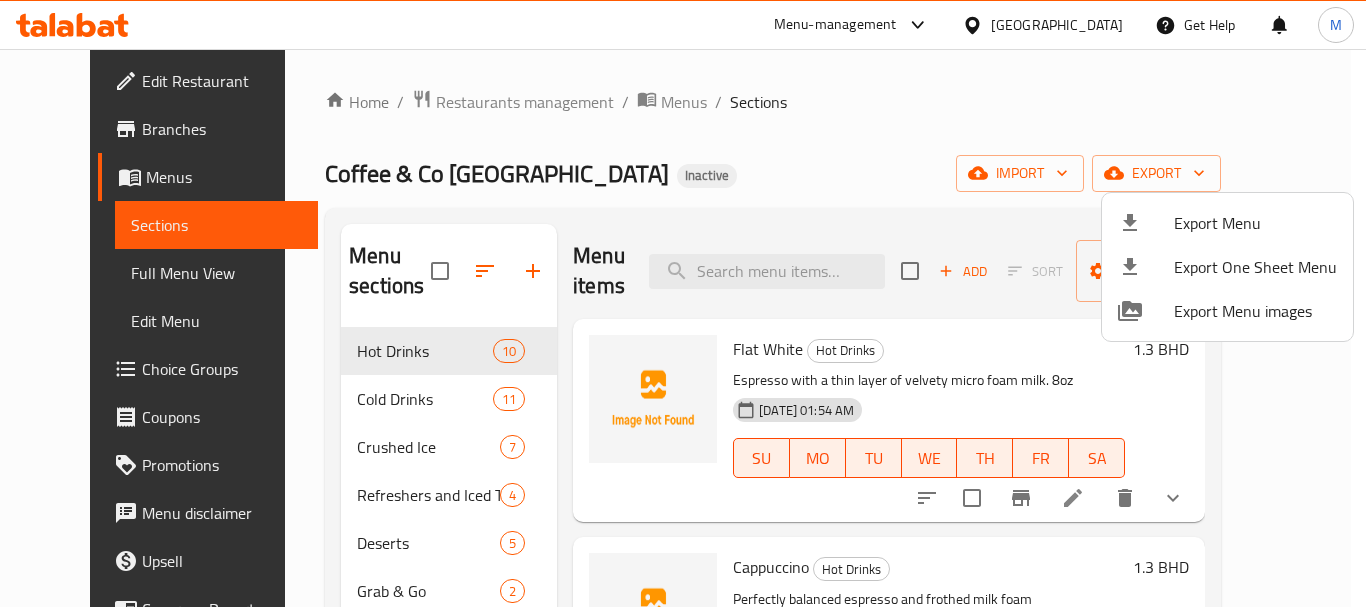 click on "Export Menu" at bounding box center [1255, 223] 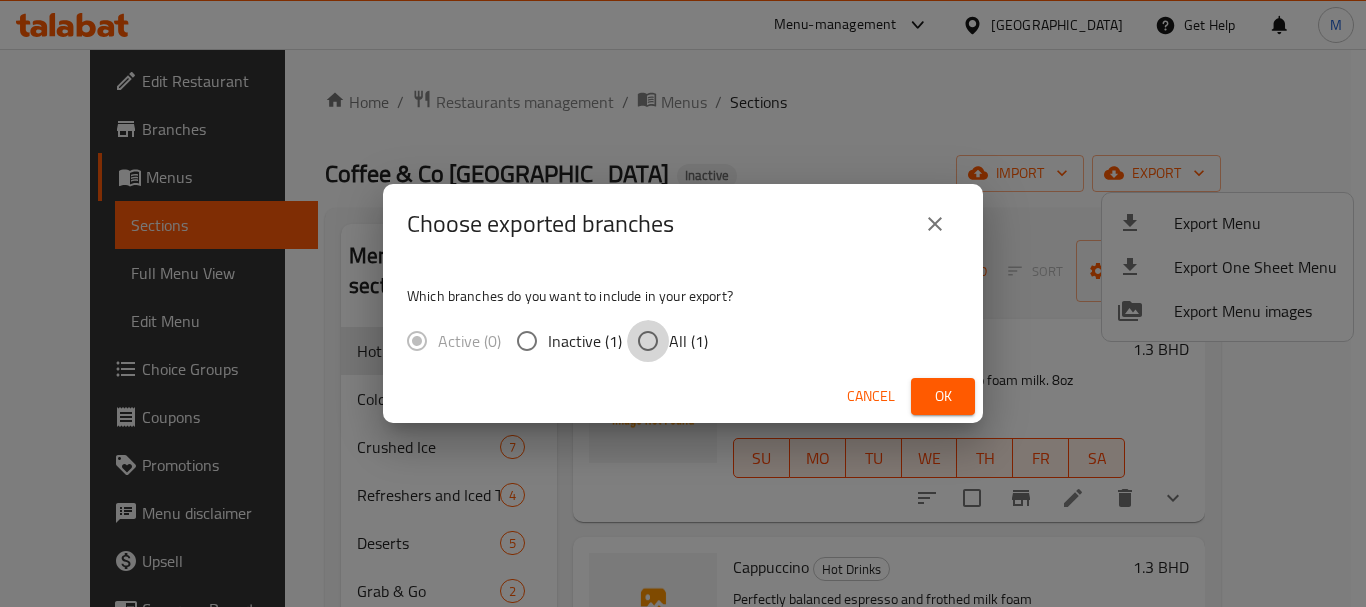 click on "All (1)" at bounding box center [648, 341] 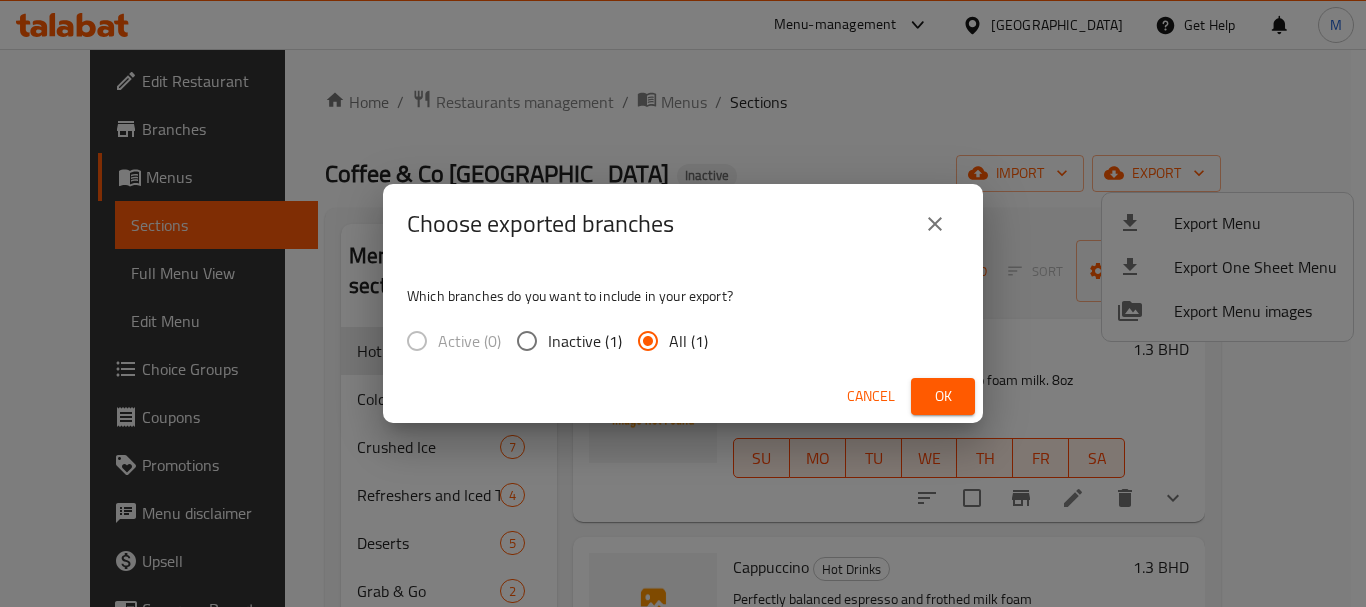 click on "Ok" at bounding box center [943, 396] 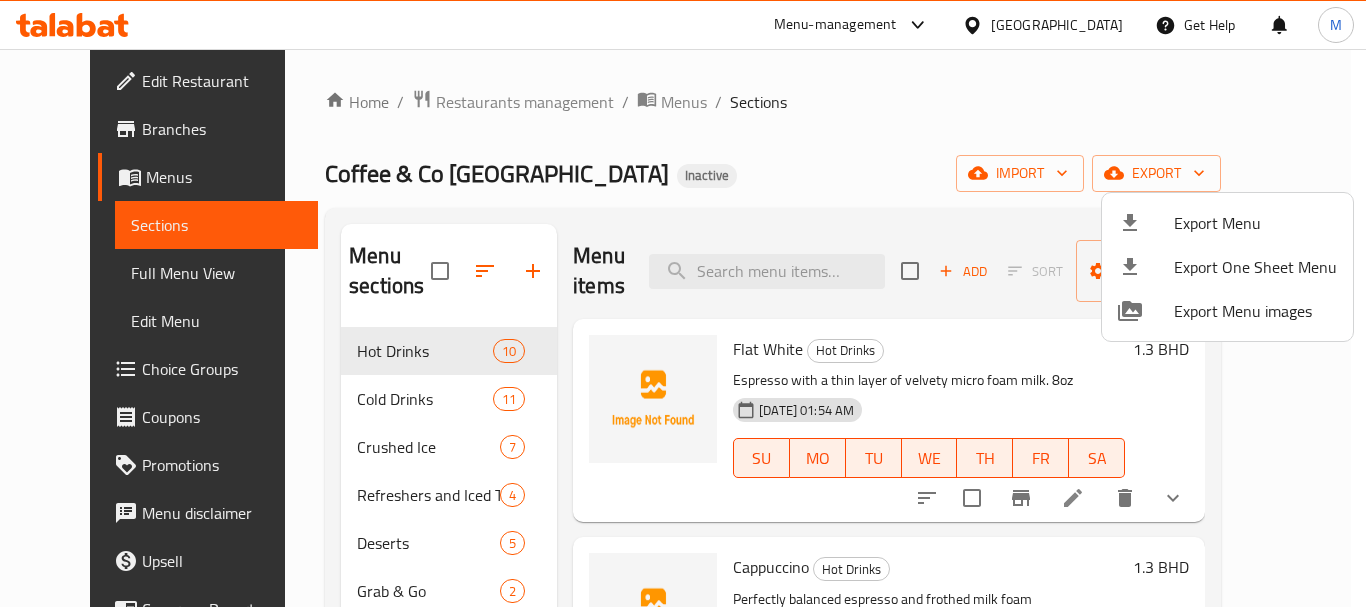 click at bounding box center [683, 303] 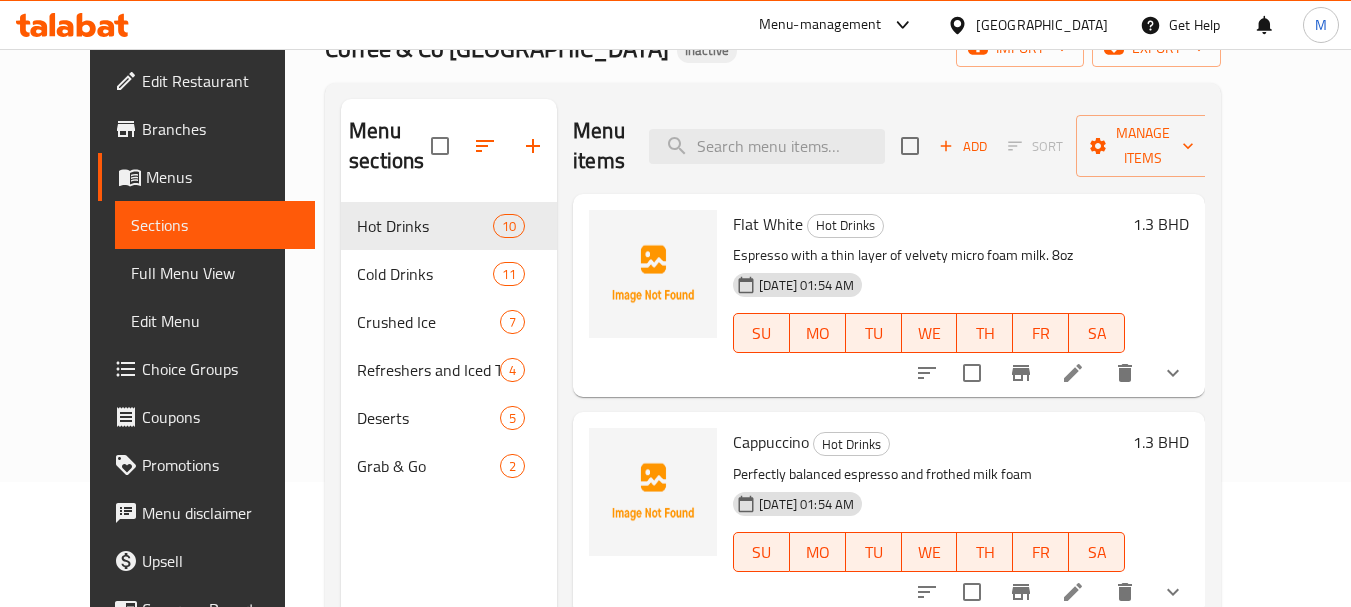 scroll, scrollTop: 0, scrollLeft: 0, axis: both 